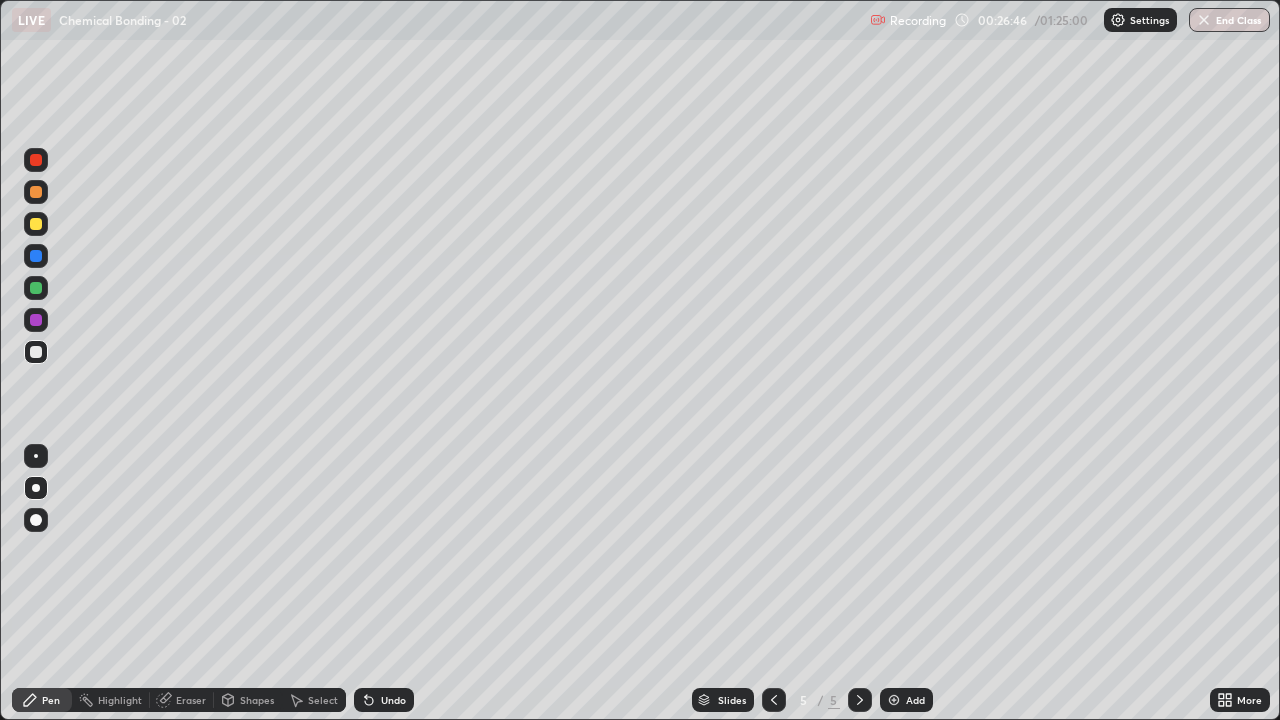 scroll, scrollTop: 0, scrollLeft: 0, axis: both 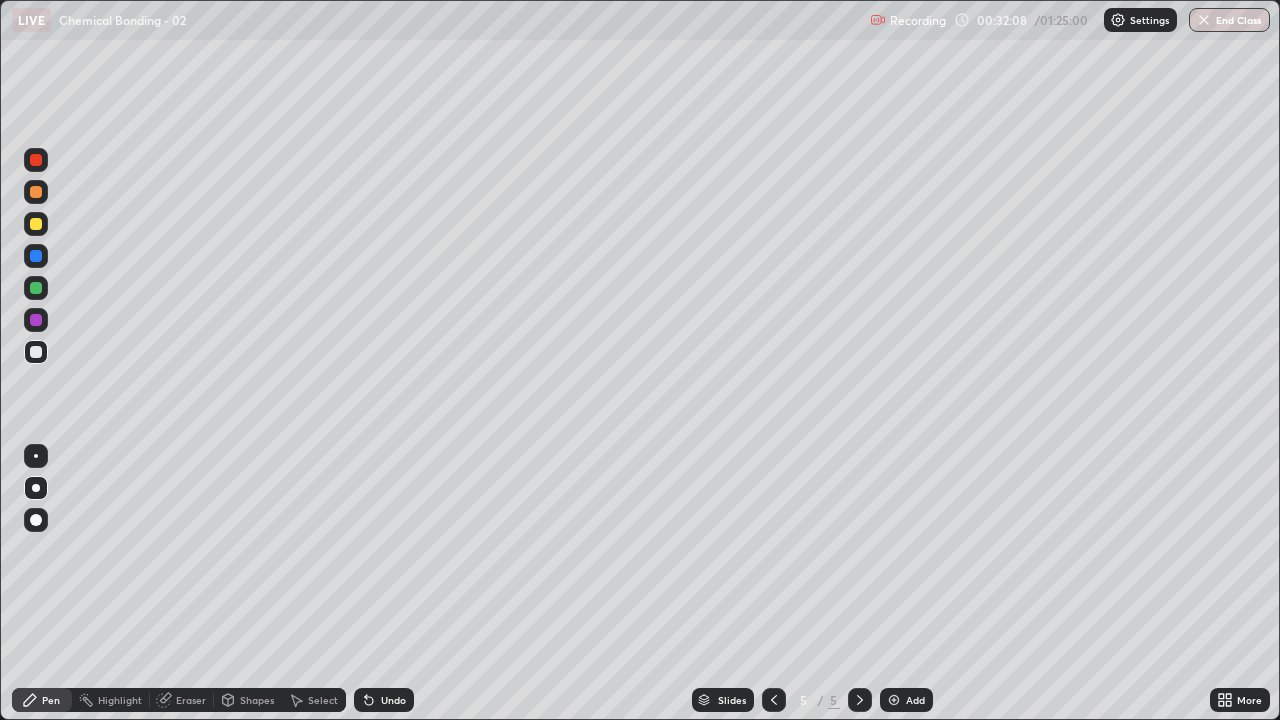 click at bounding box center [36, 288] 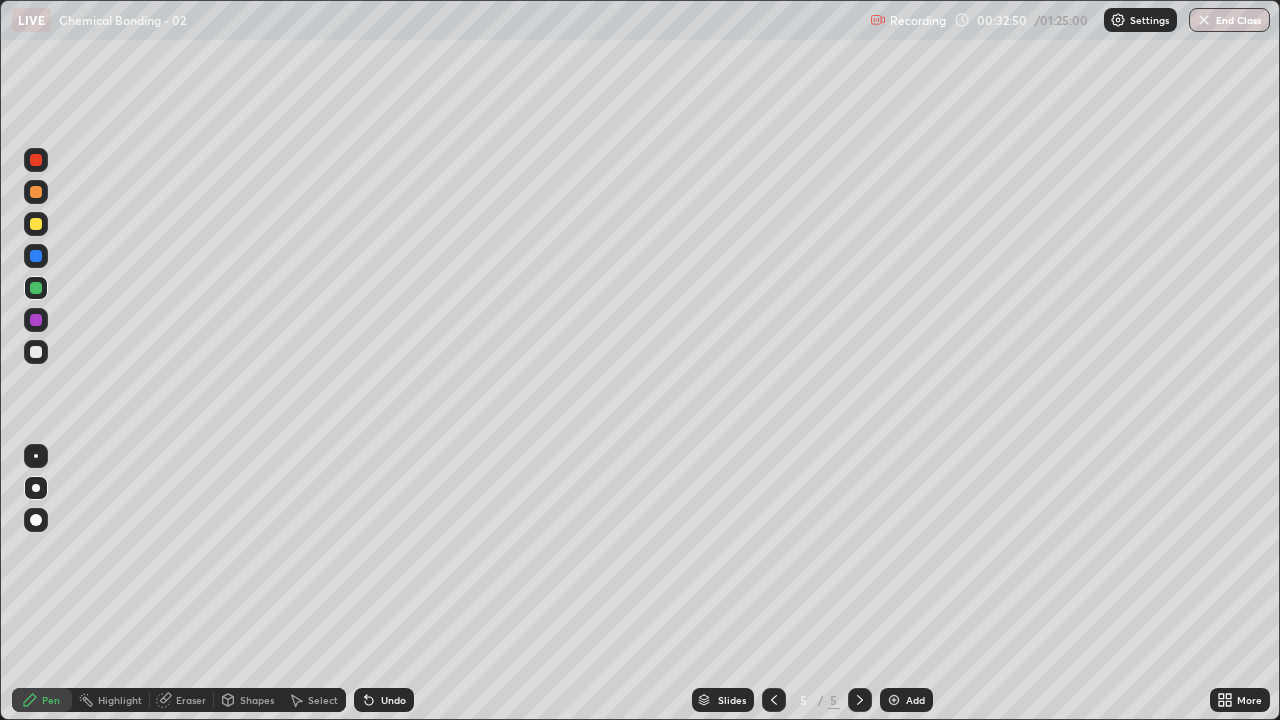 click on "Select" at bounding box center (323, 700) 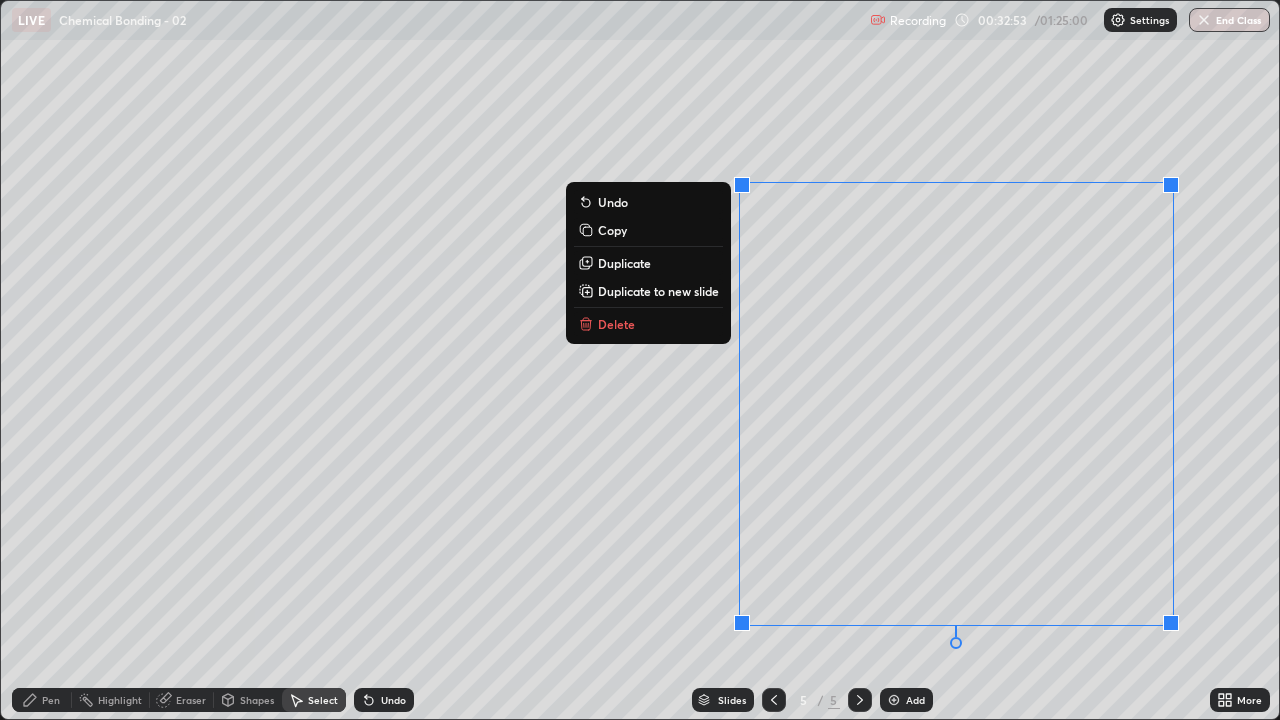 click on "Delete" at bounding box center (648, 324) 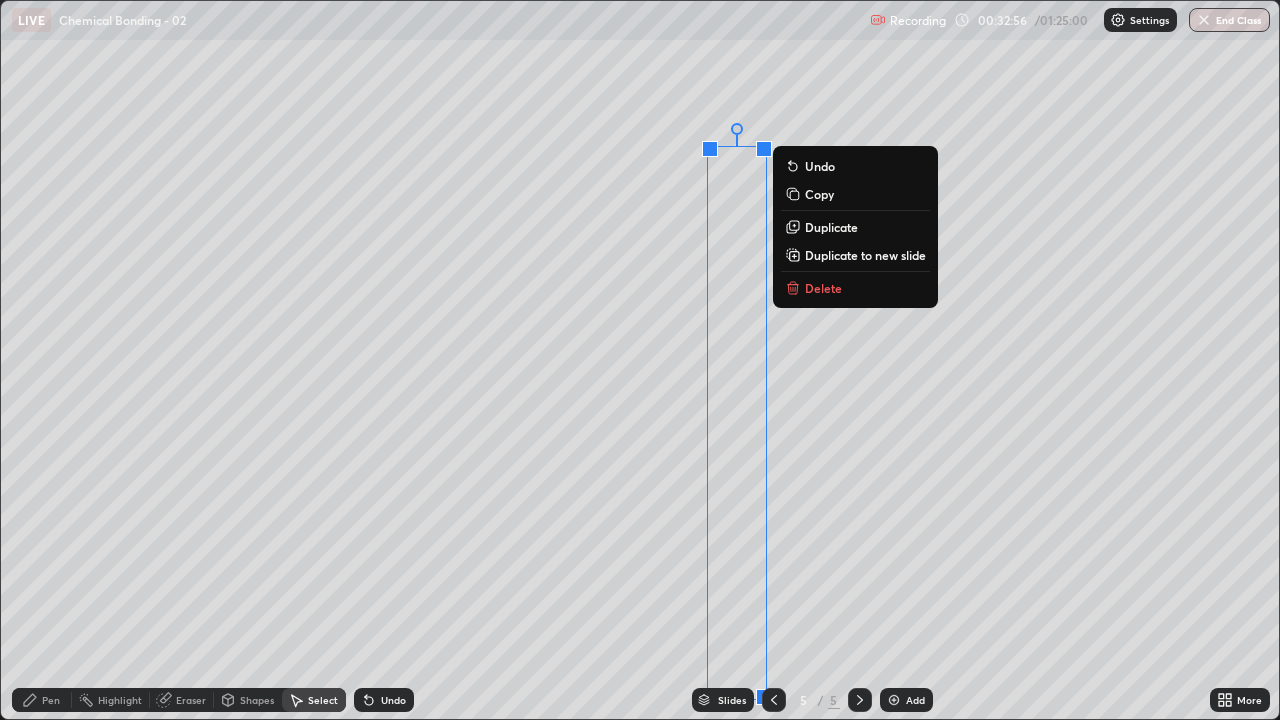 click on "Delete" at bounding box center [823, 288] 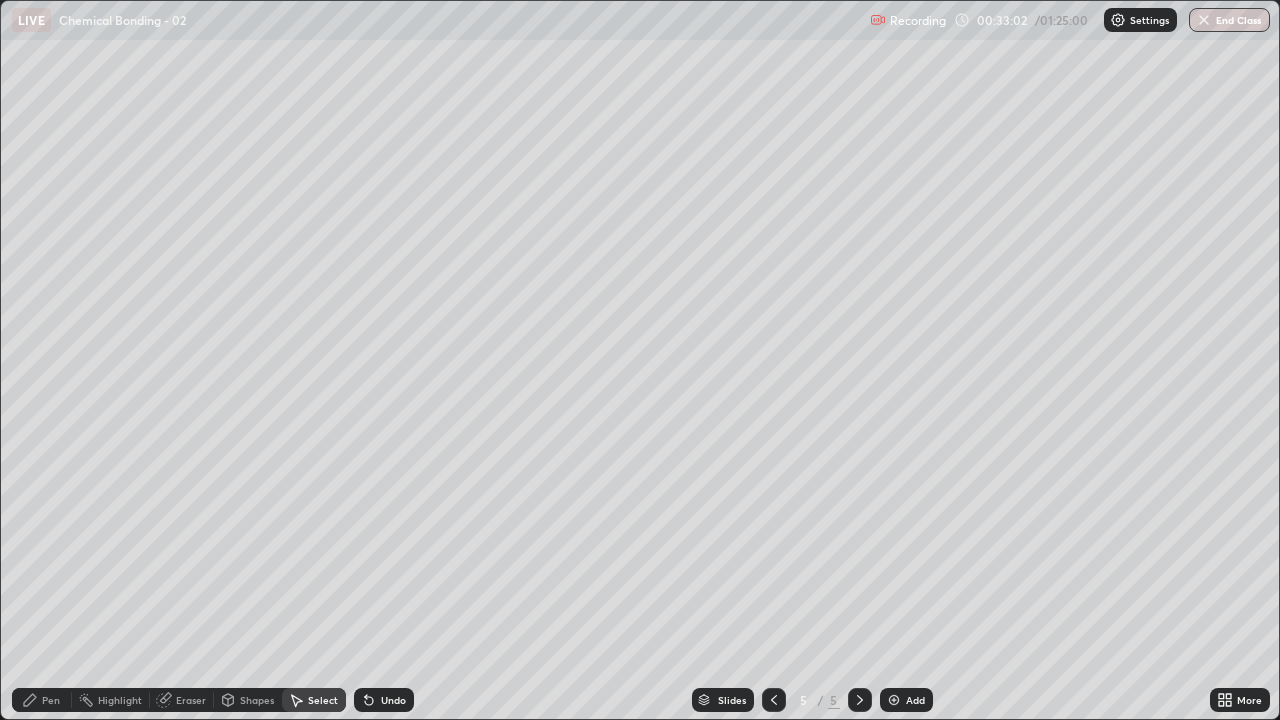 click on "Pen" at bounding box center (51, 700) 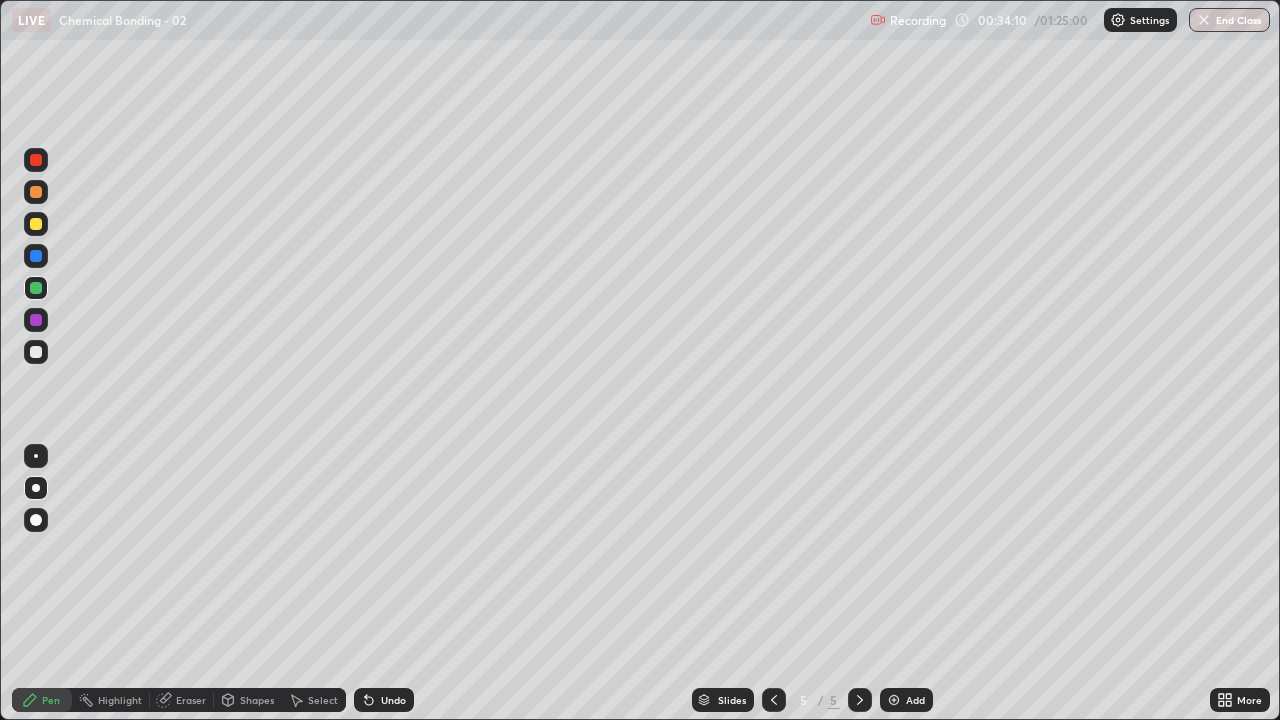 click on "Setting up your live class" at bounding box center (640, 360) 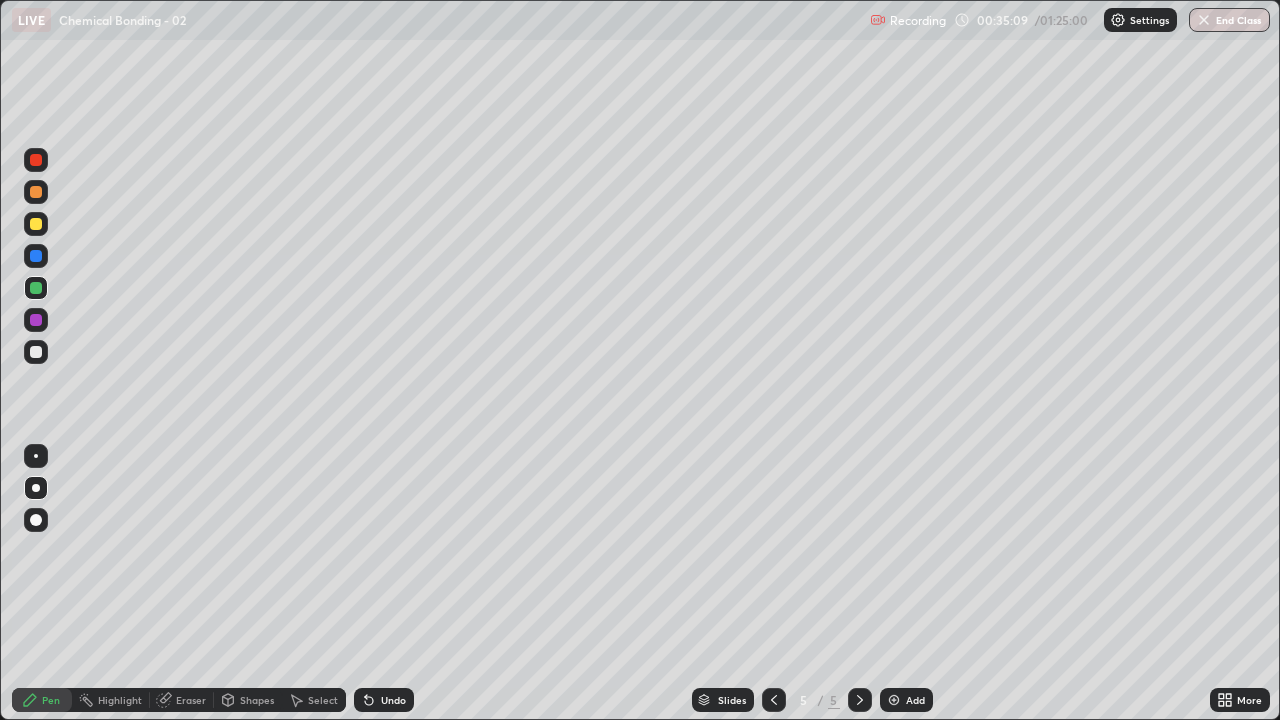 click on "Shapes" at bounding box center (248, 700) 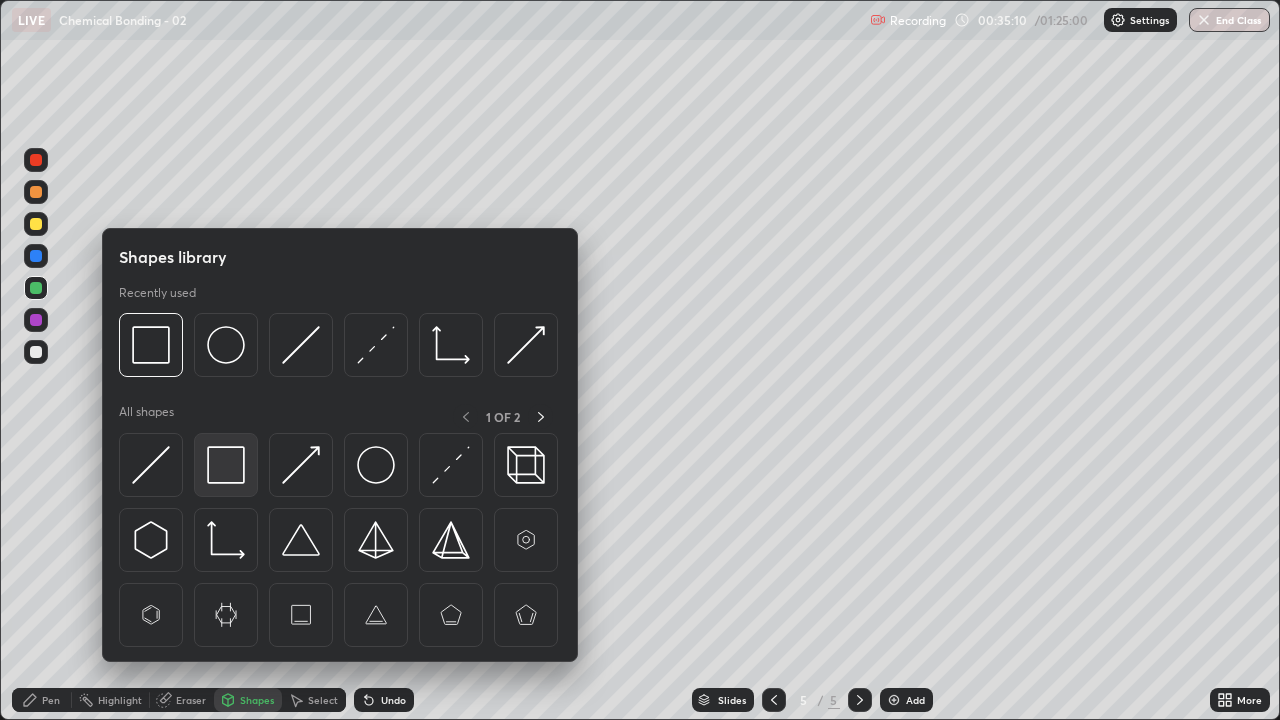 click at bounding box center (226, 465) 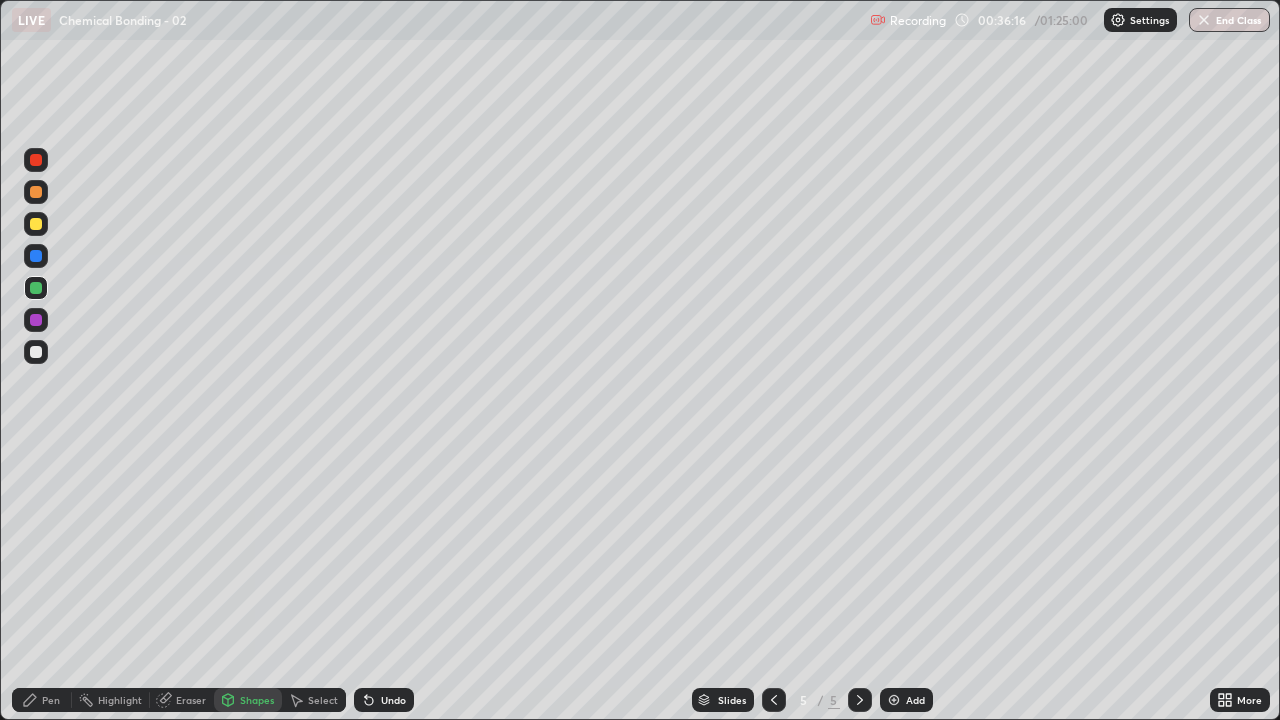 click on "Pen" at bounding box center (42, 700) 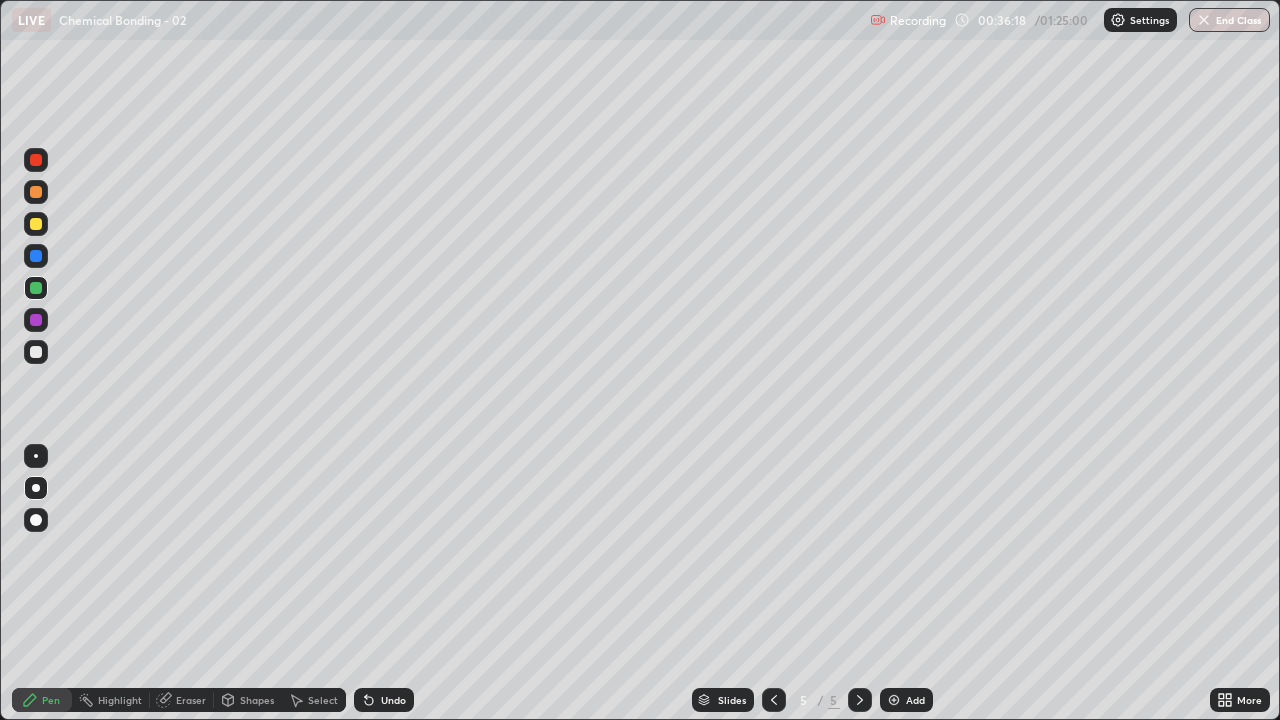 click at bounding box center [36, 352] 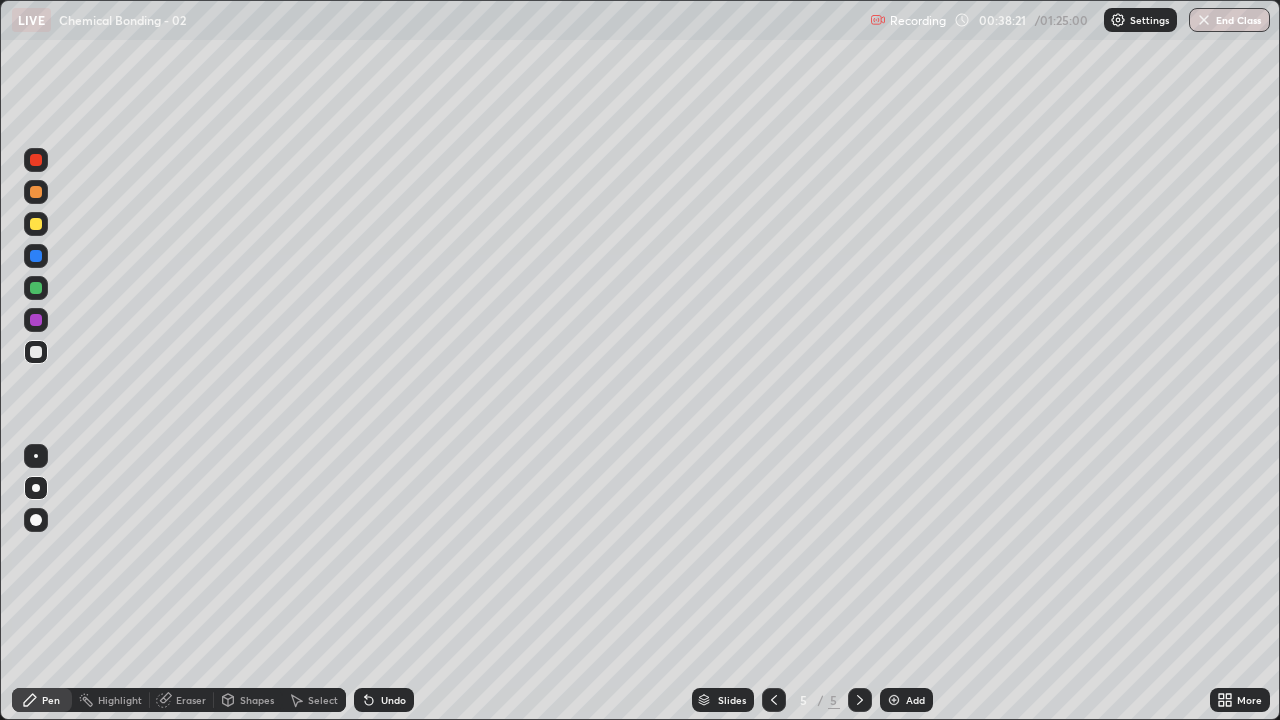 click on "Shapes" at bounding box center [257, 700] 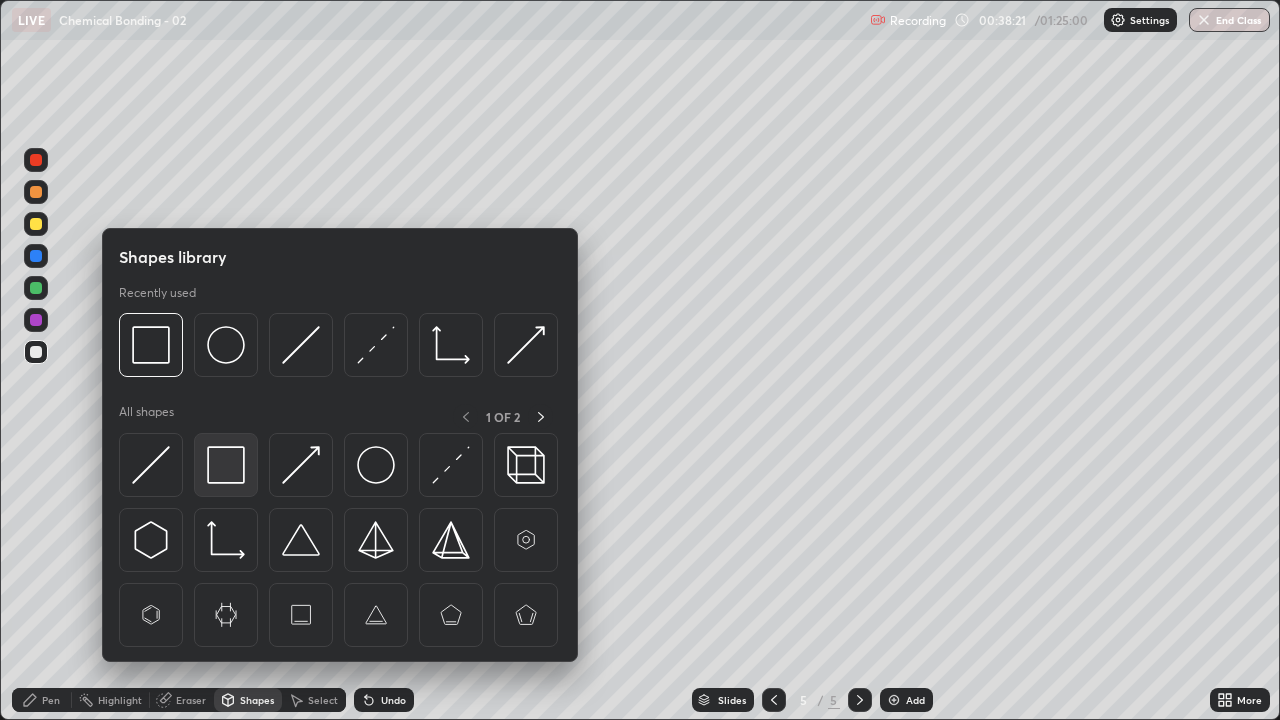 click at bounding box center [226, 465] 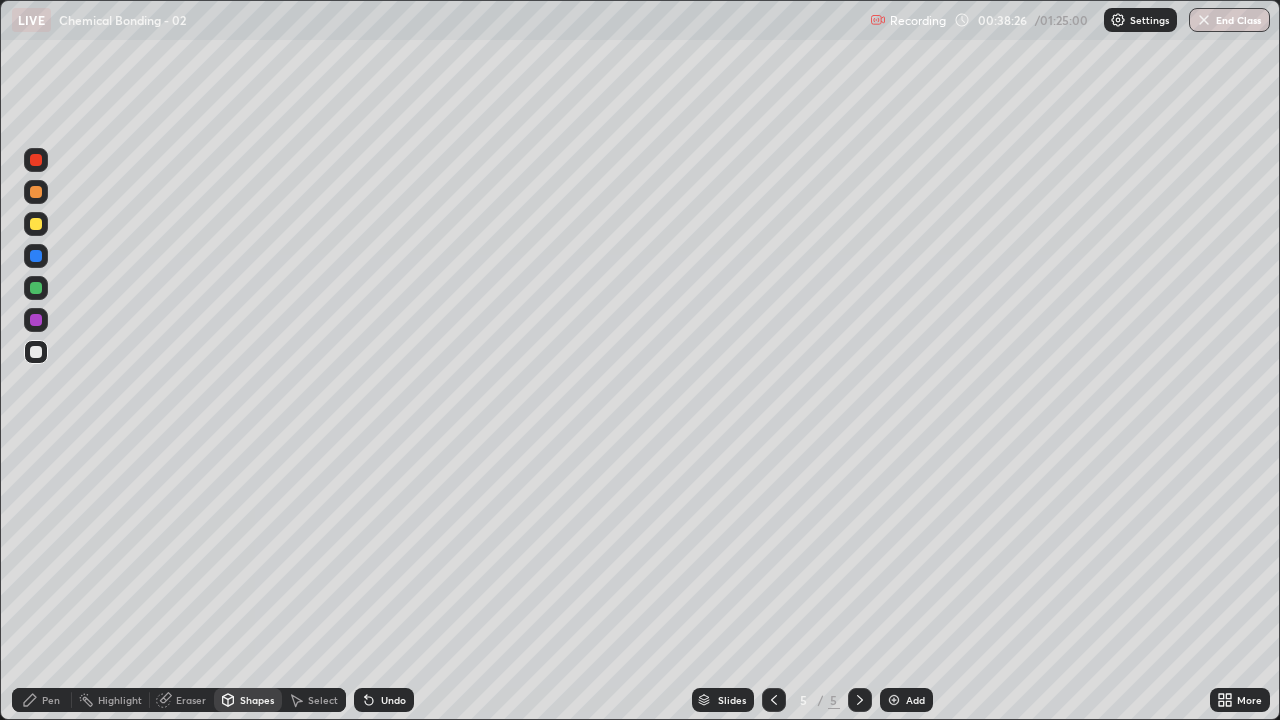 click on "Pen" at bounding box center (51, 700) 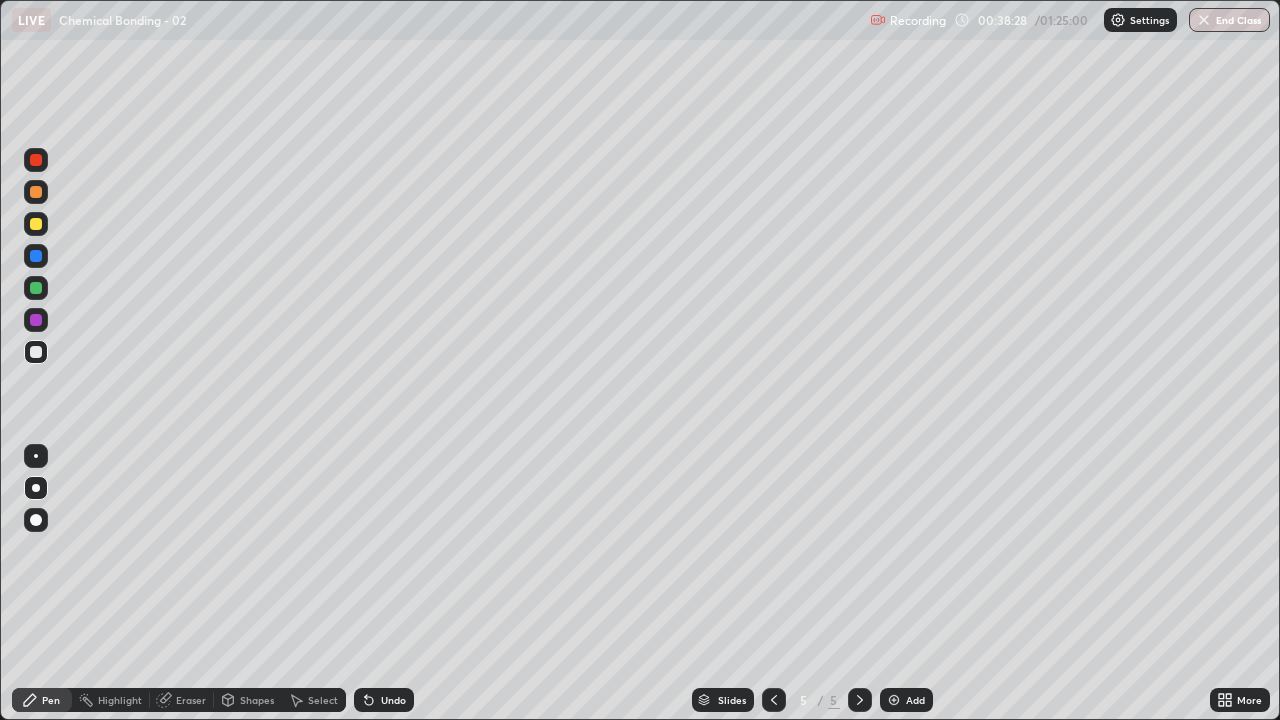 click at bounding box center [36, 224] 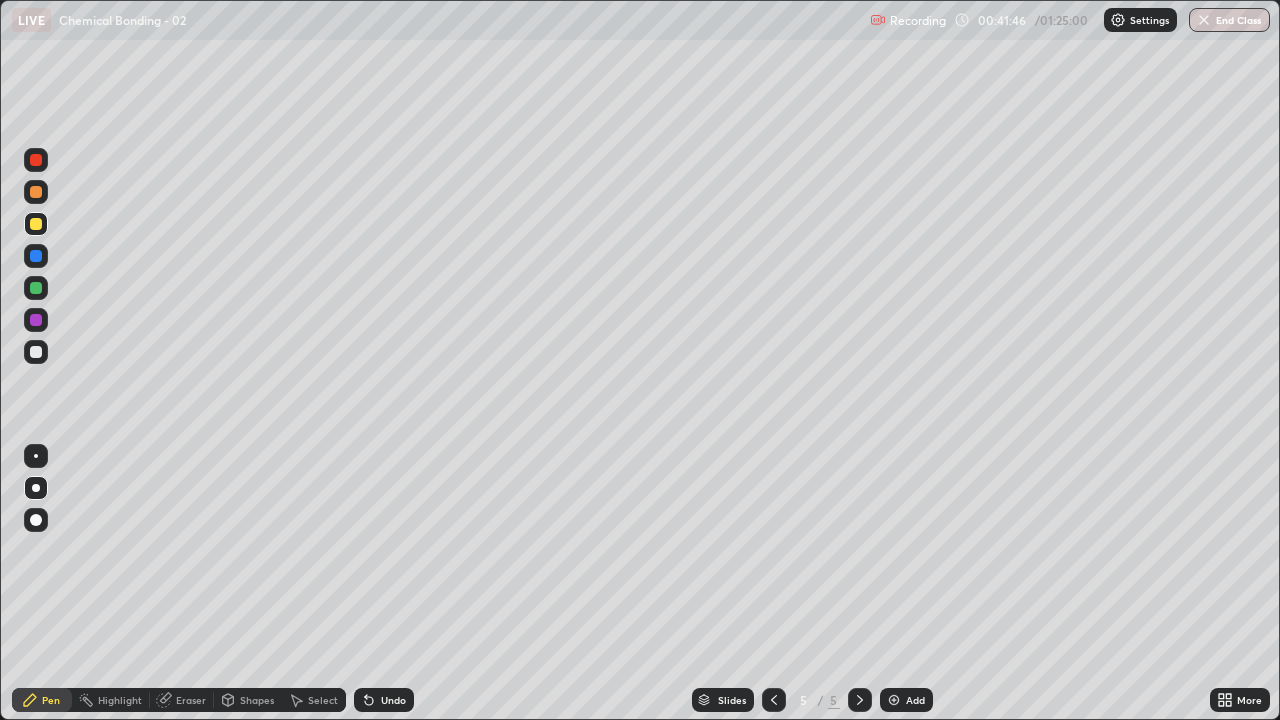 click at bounding box center (894, 700) 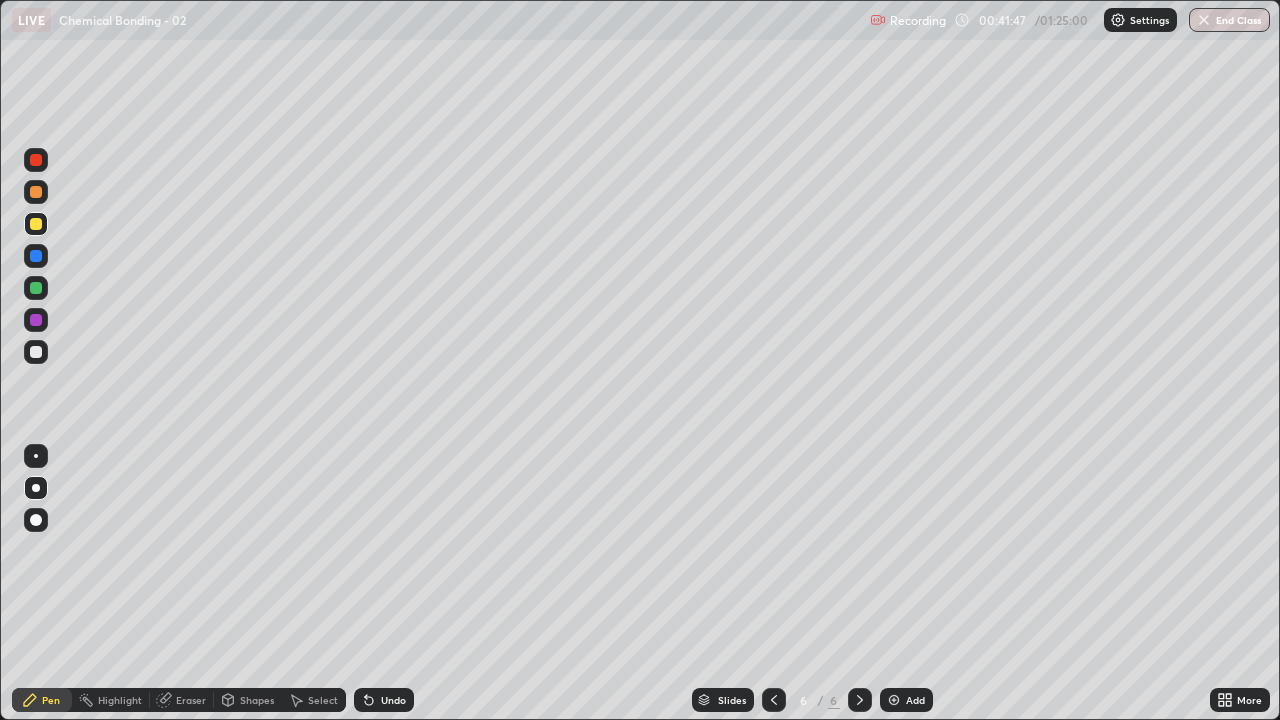 click at bounding box center [36, 352] 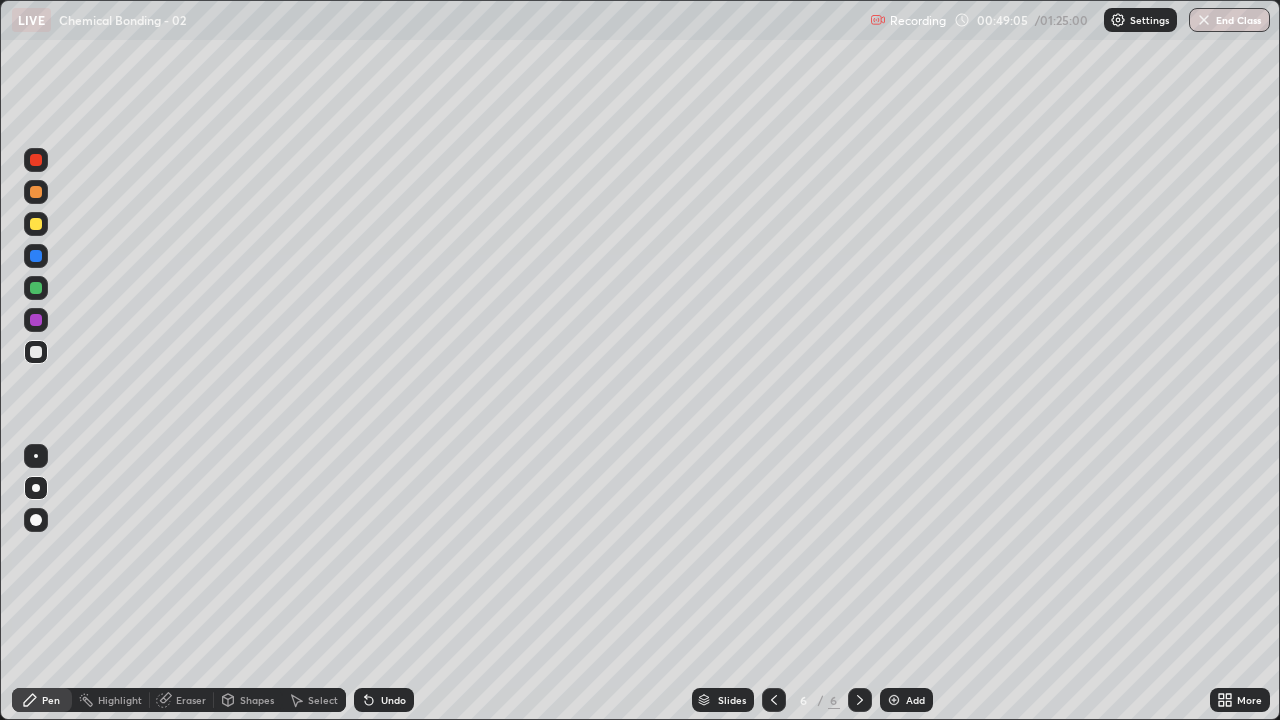 click at bounding box center (894, 700) 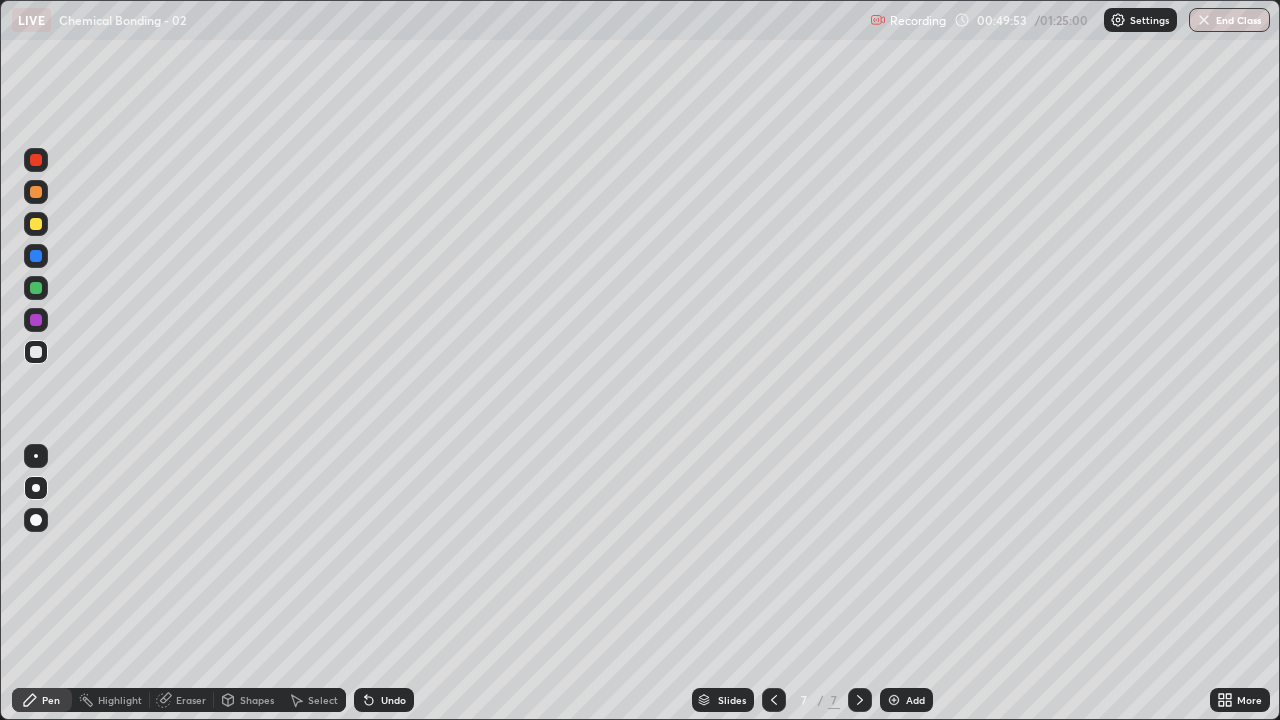 click at bounding box center [36, 224] 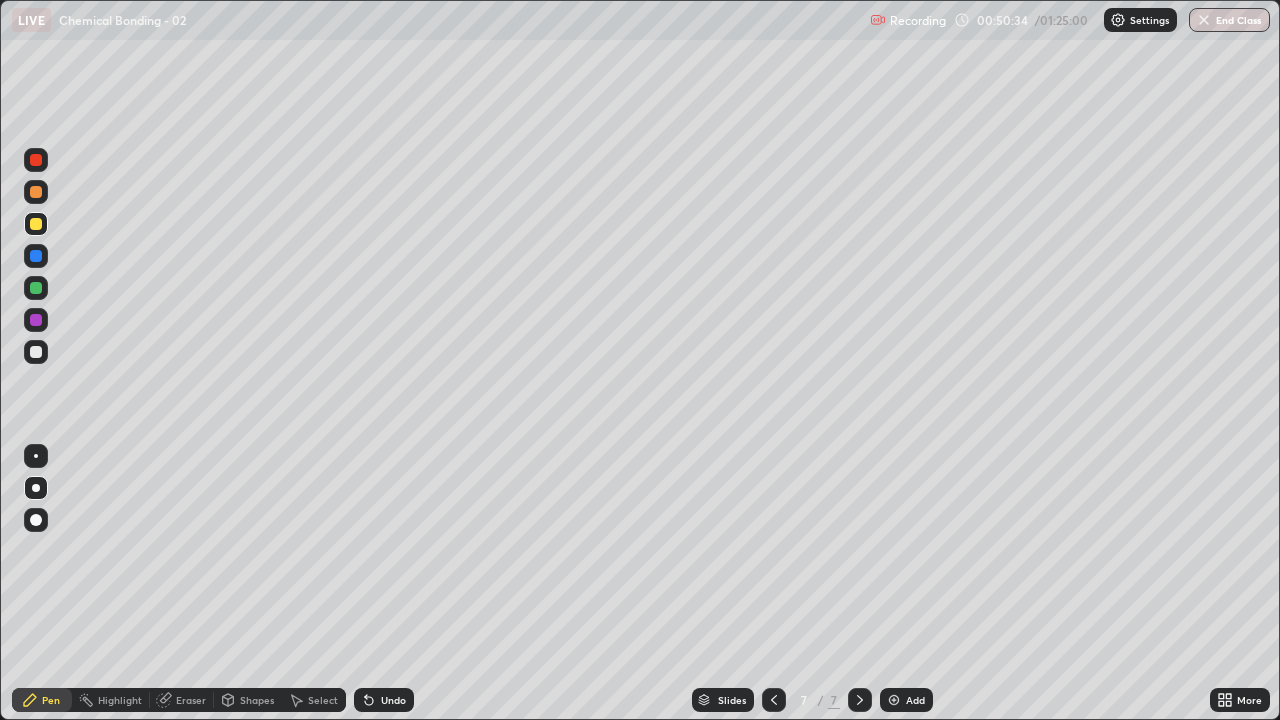 click at bounding box center [894, 700] 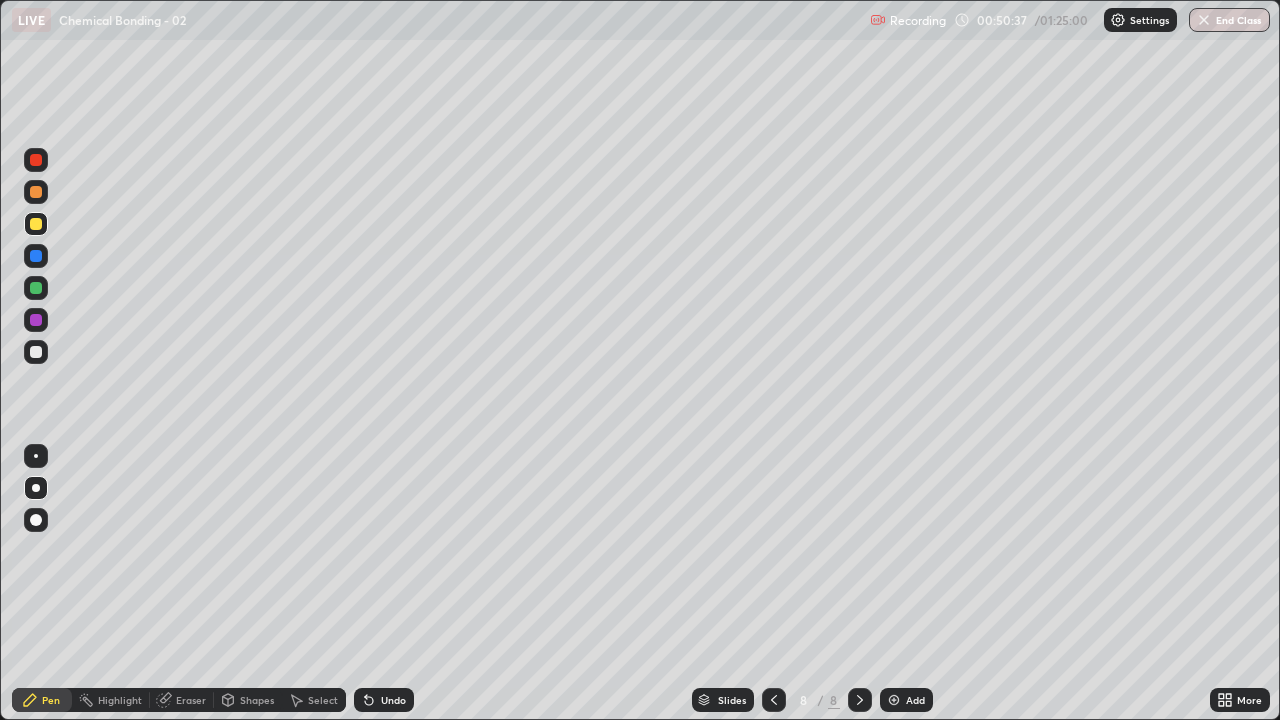 click at bounding box center [36, 352] 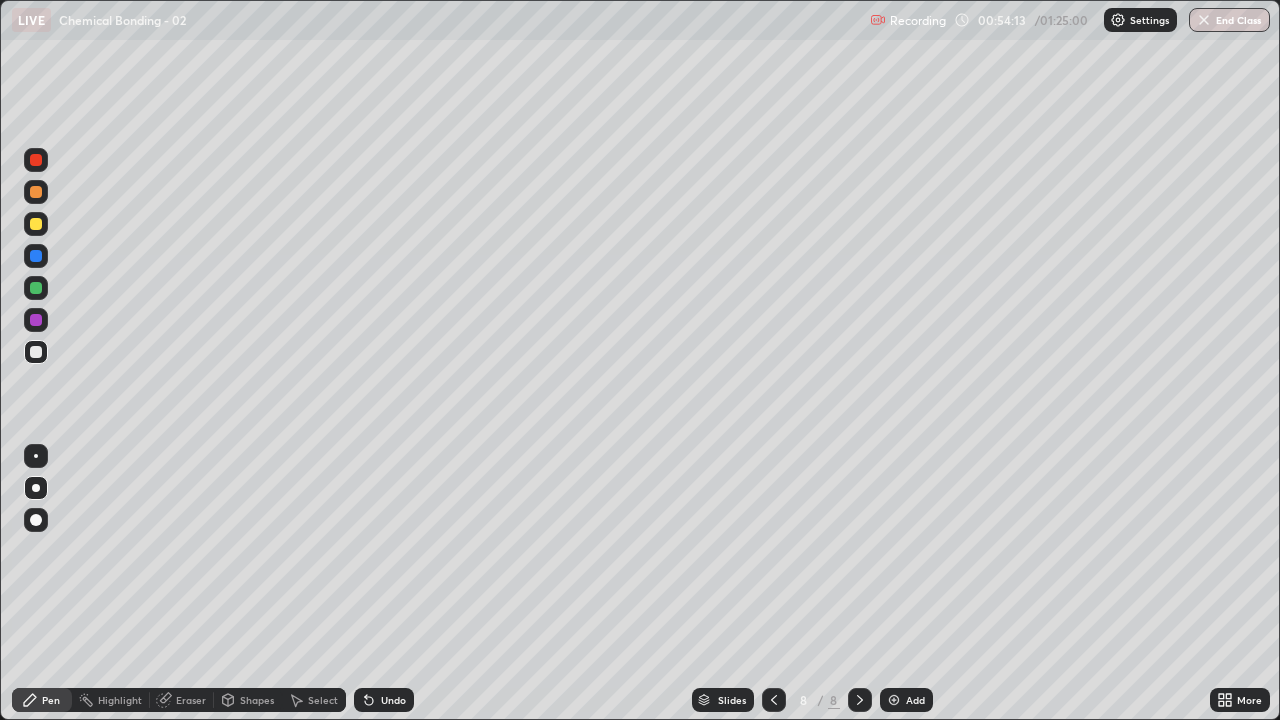 click at bounding box center [36, 224] 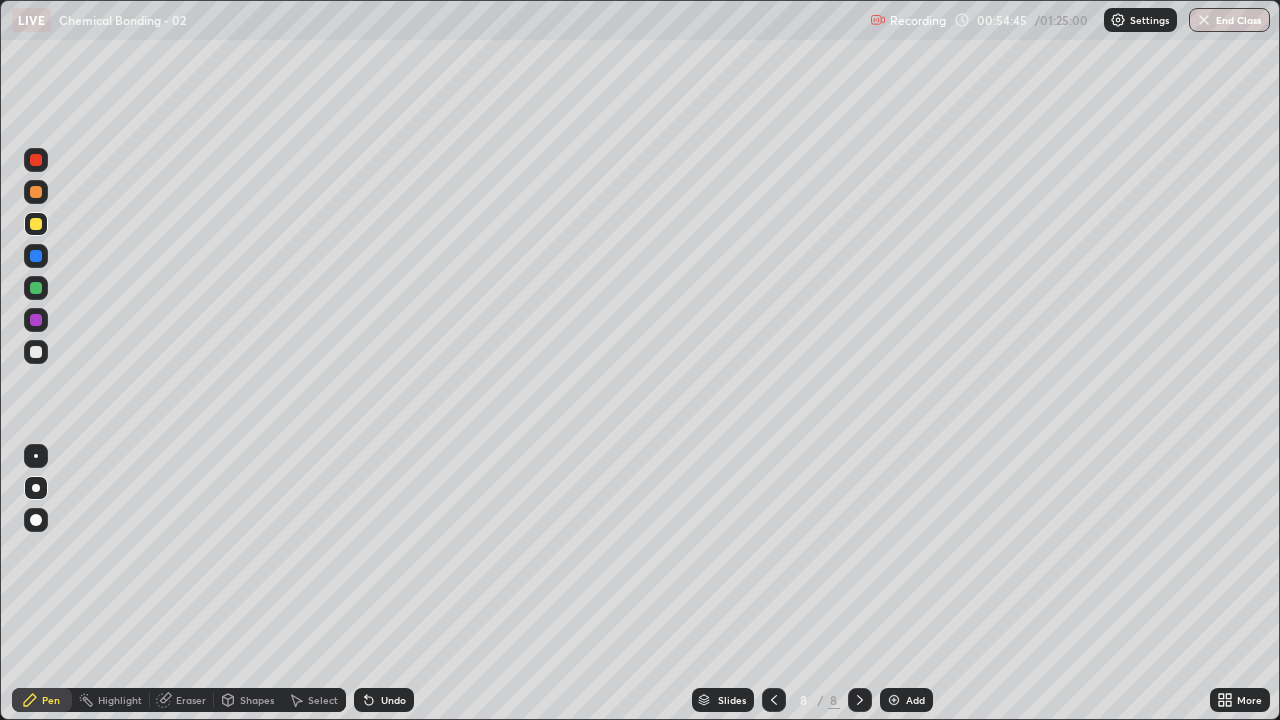 click on "Undo" at bounding box center (393, 700) 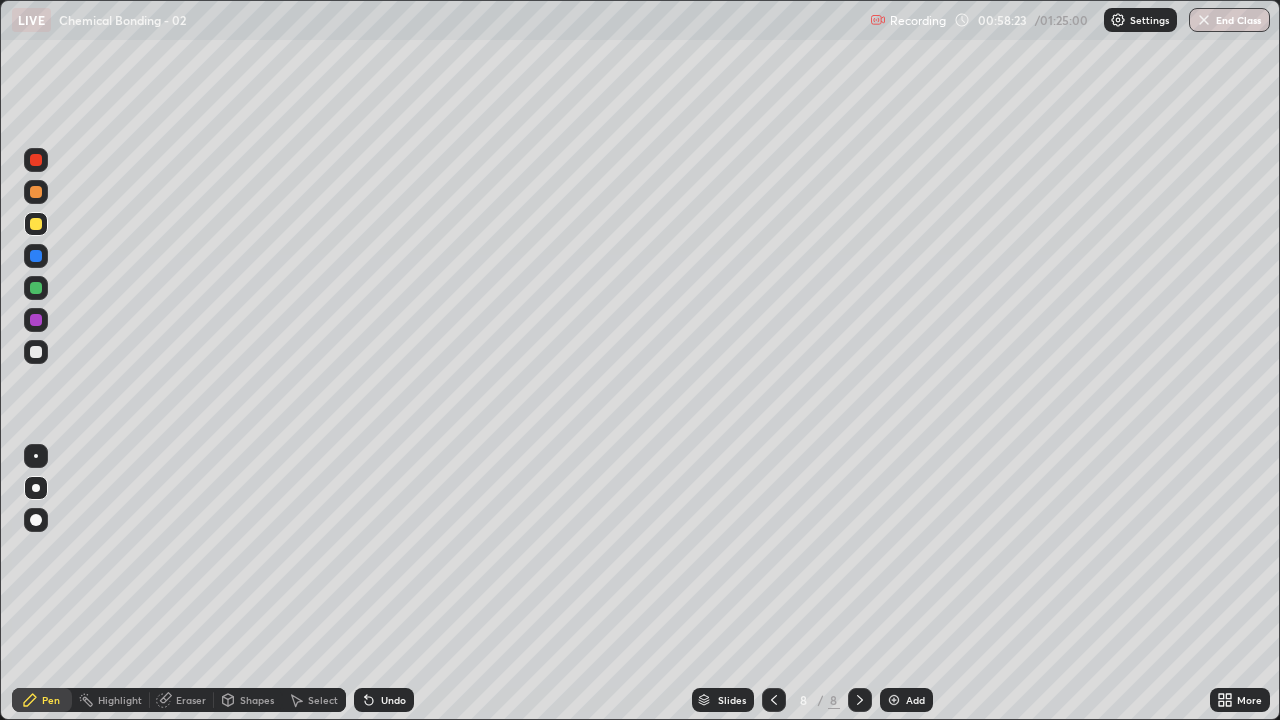 click at bounding box center (36, 288) 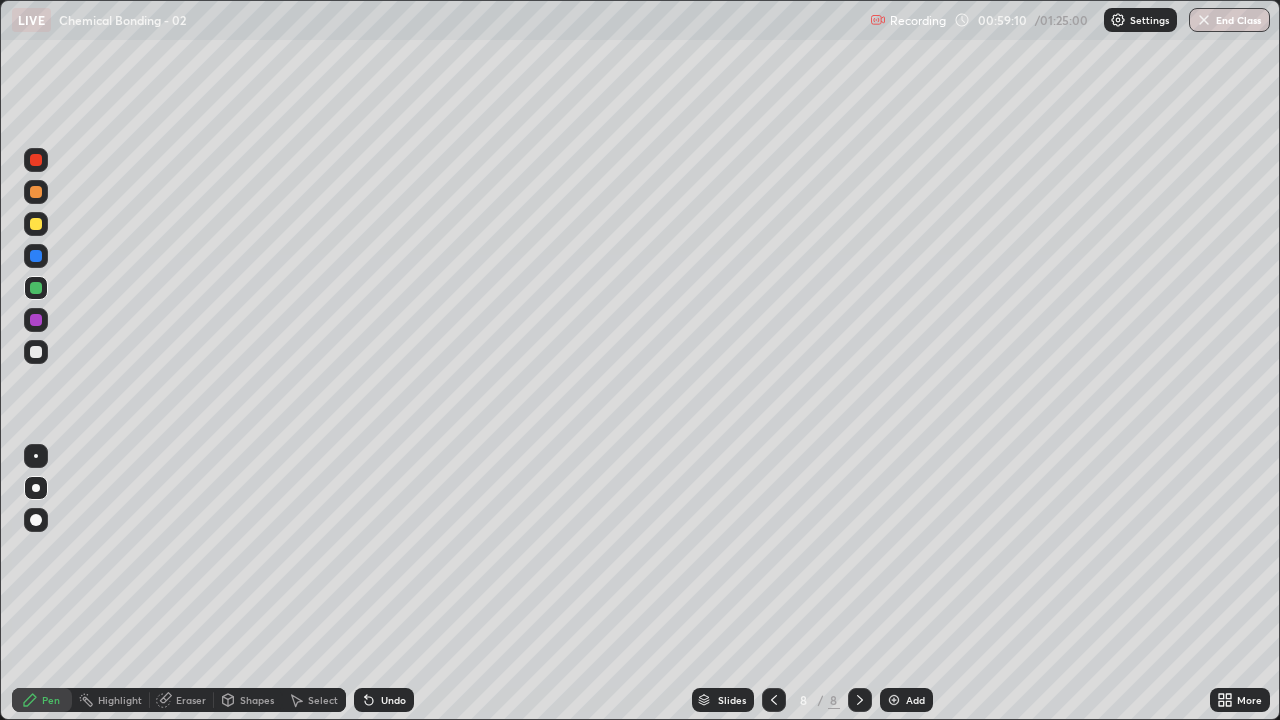click at bounding box center [36, 224] 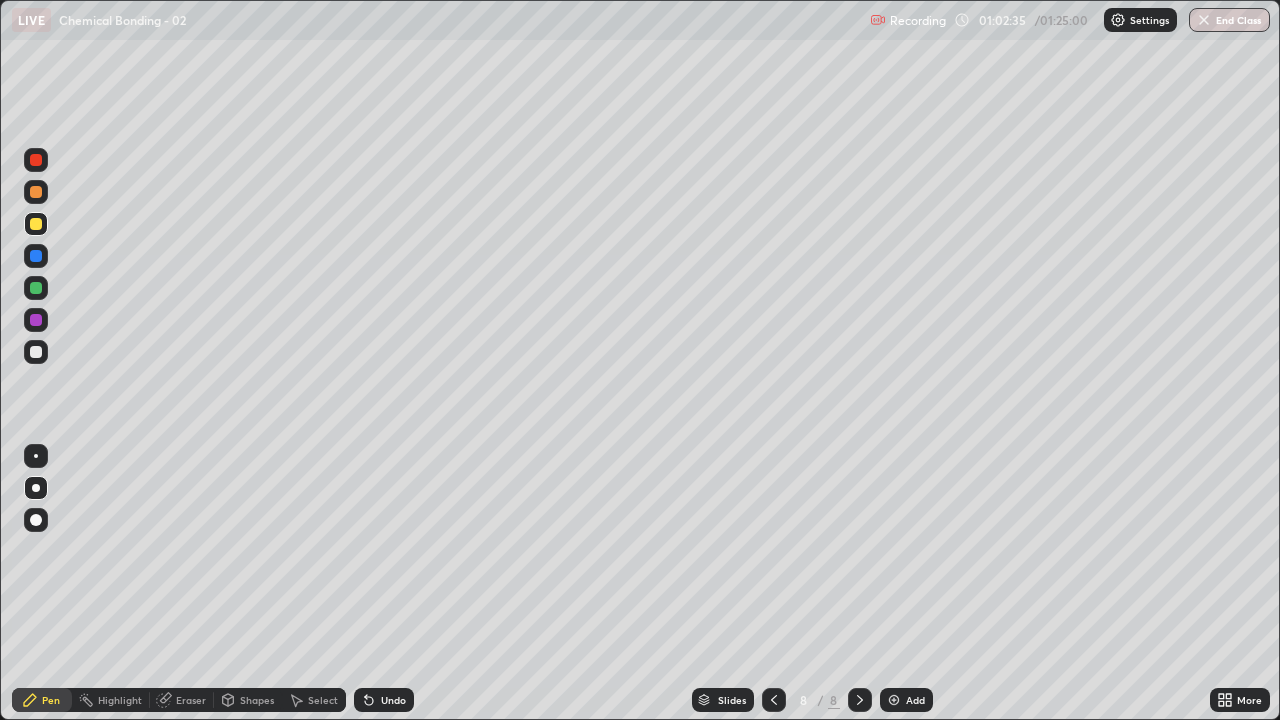 click on "Eraser" at bounding box center (182, 700) 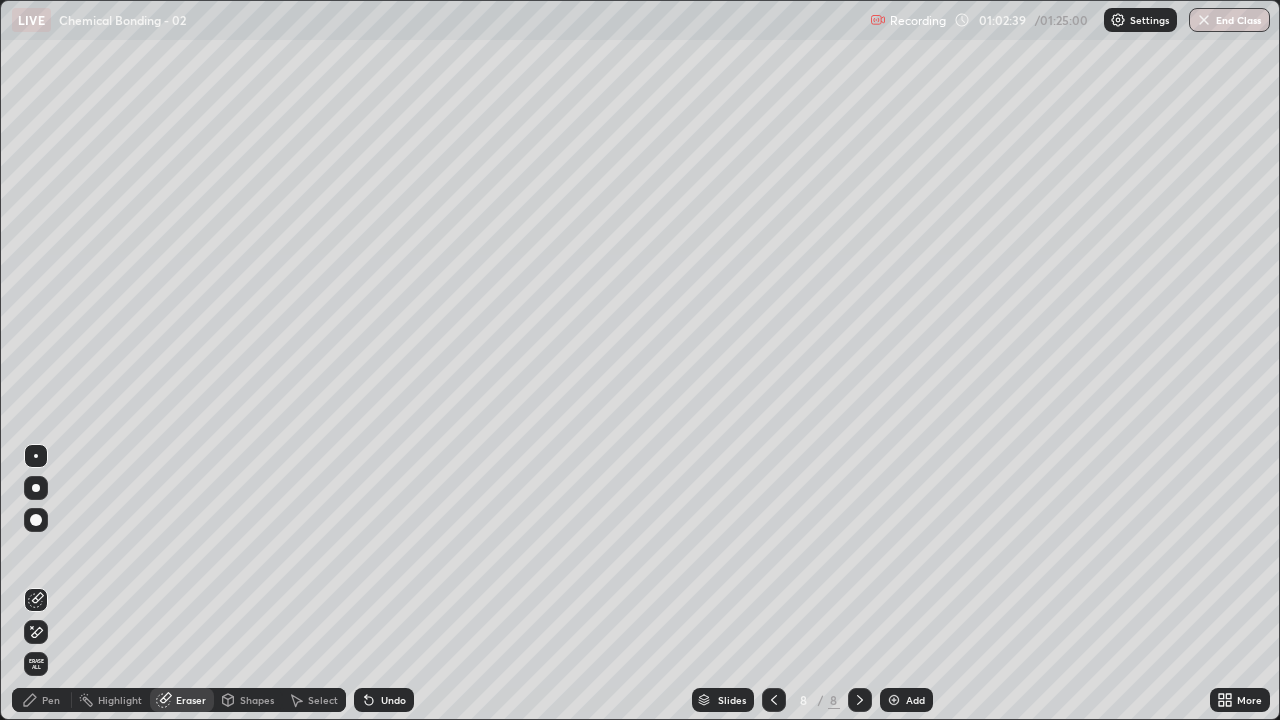 click on "Pen" at bounding box center [51, 700] 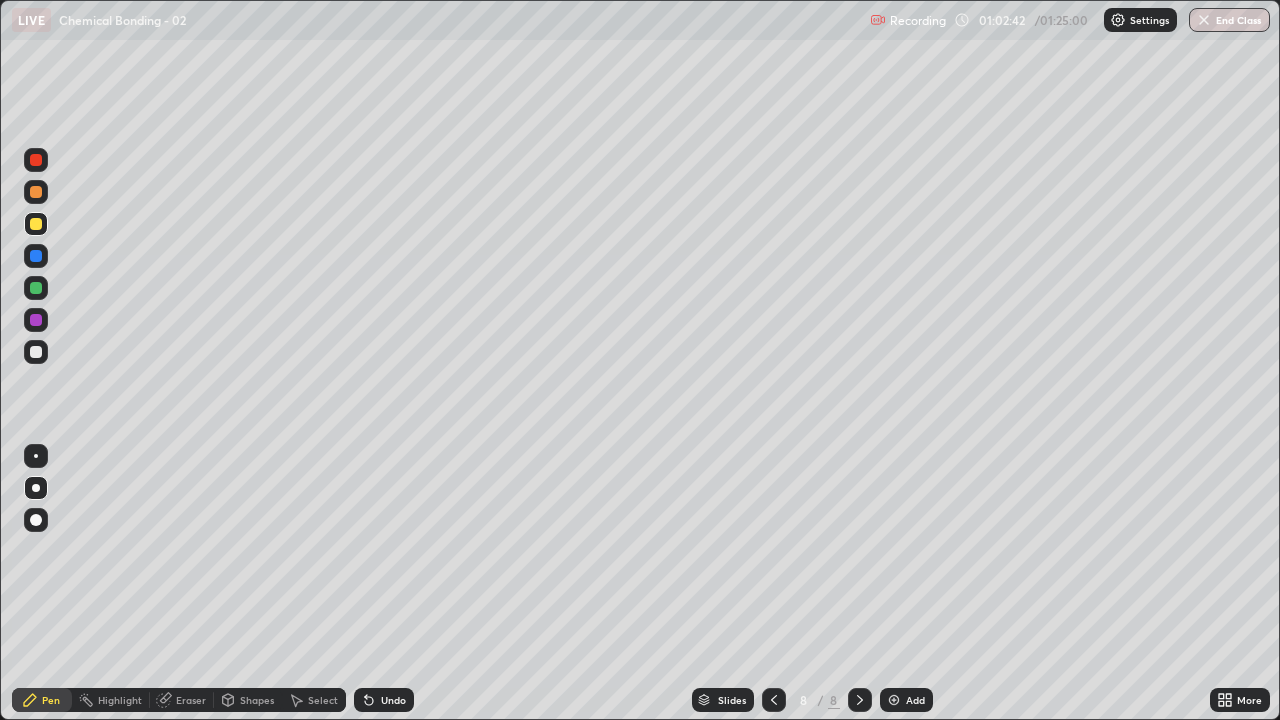 click at bounding box center (36, 352) 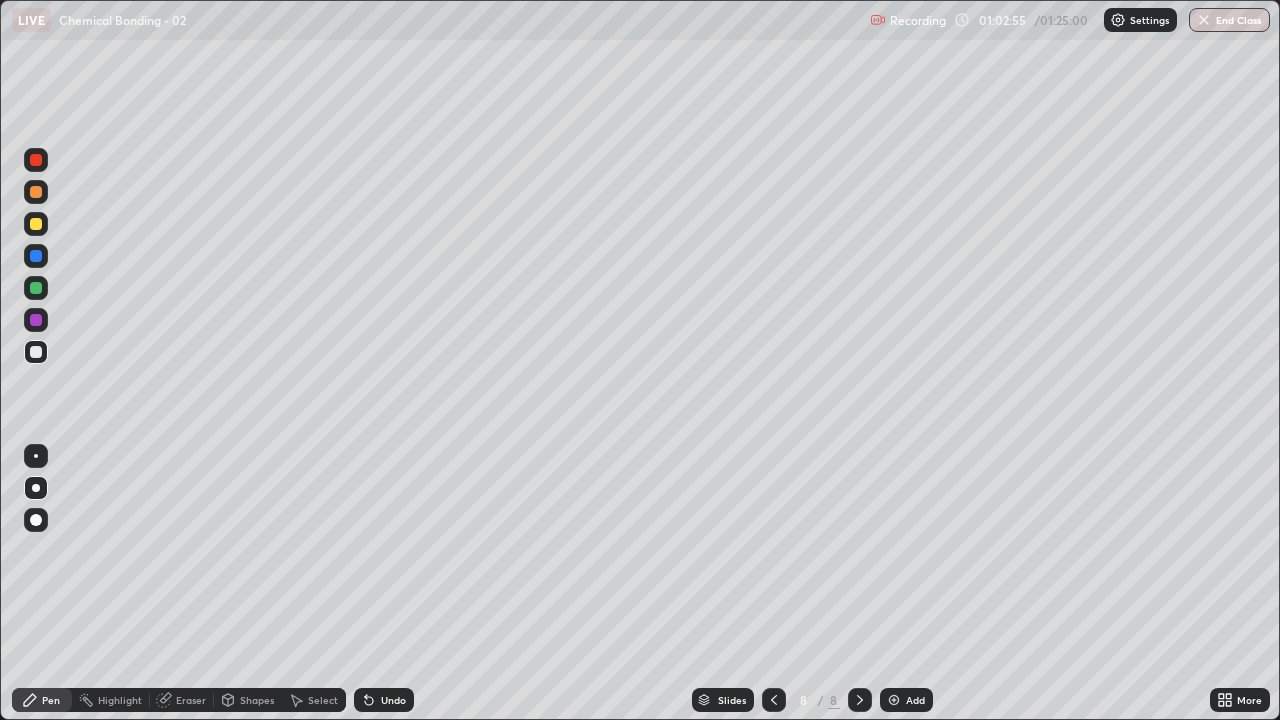 click at bounding box center (36, 224) 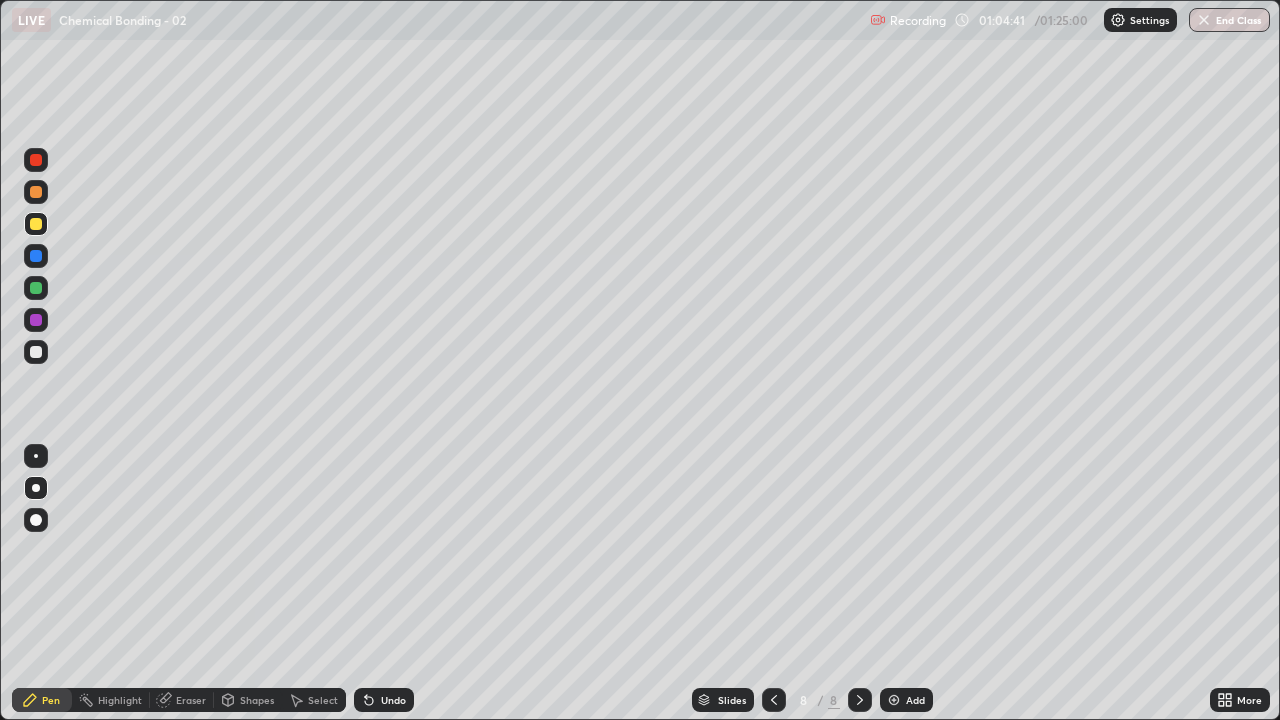 click at bounding box center [894, 700] 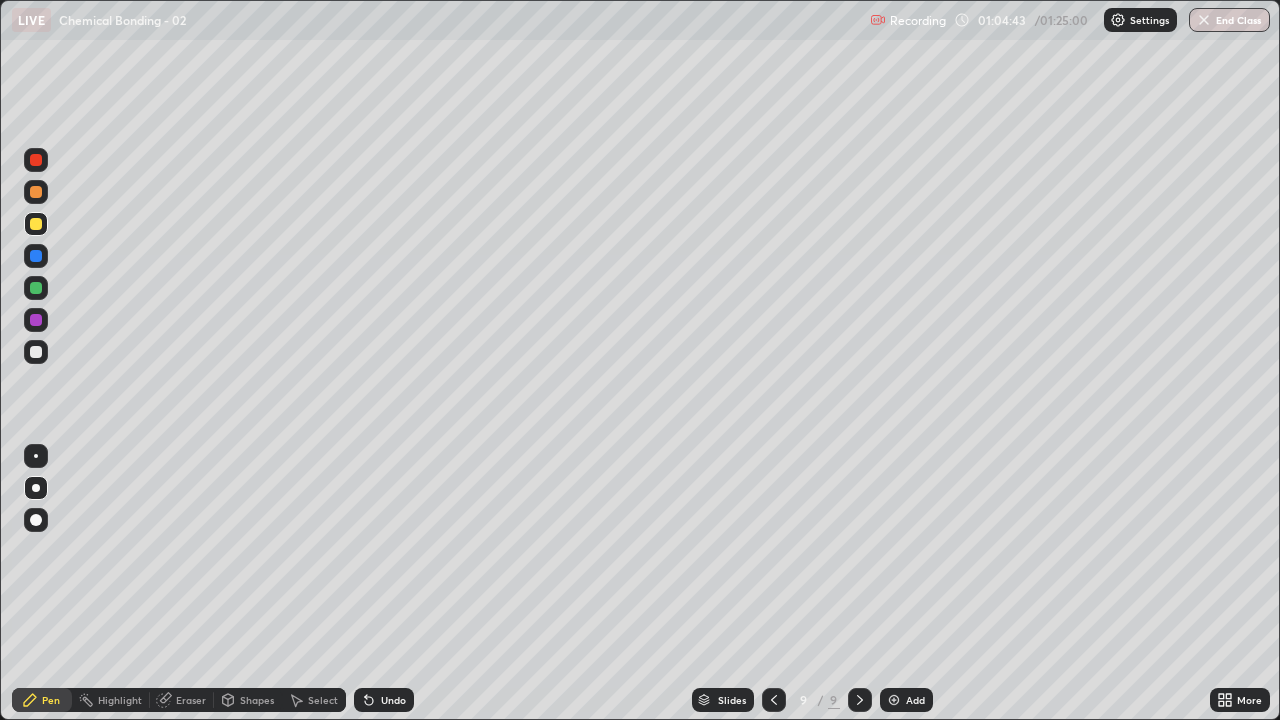 click at bounding box center (36, 352) 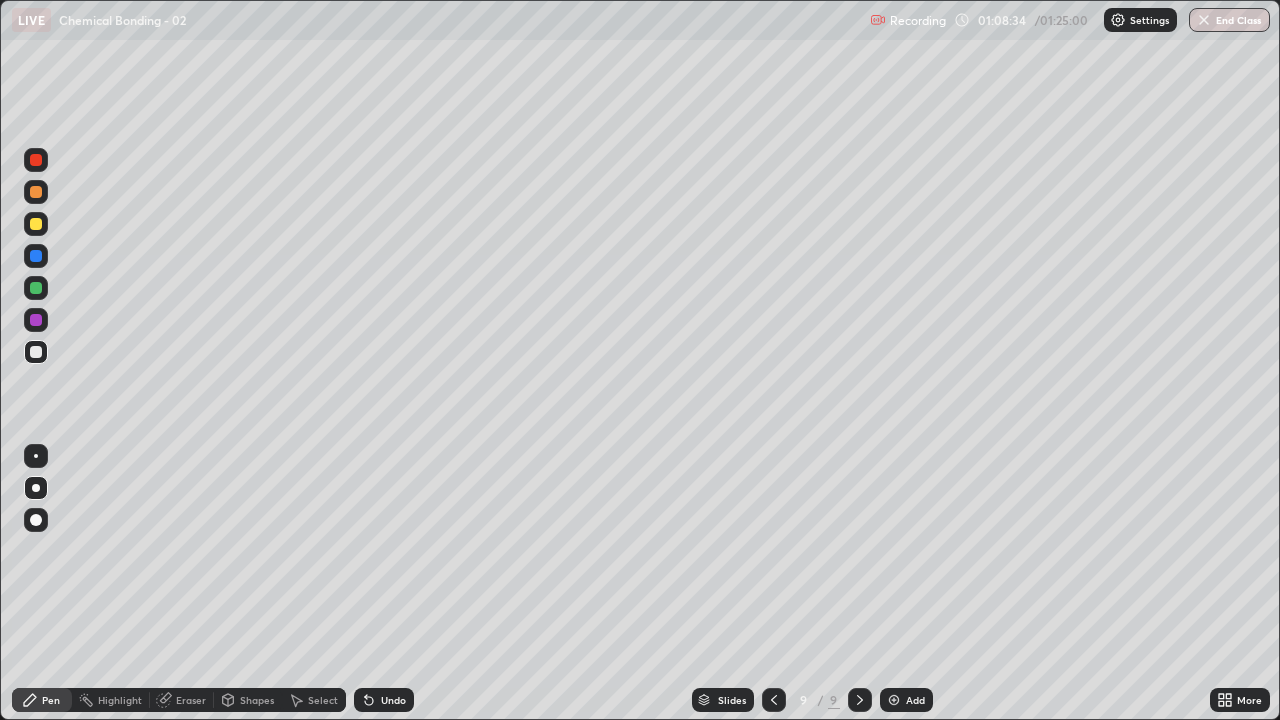 click at bounding box center [36, 288] 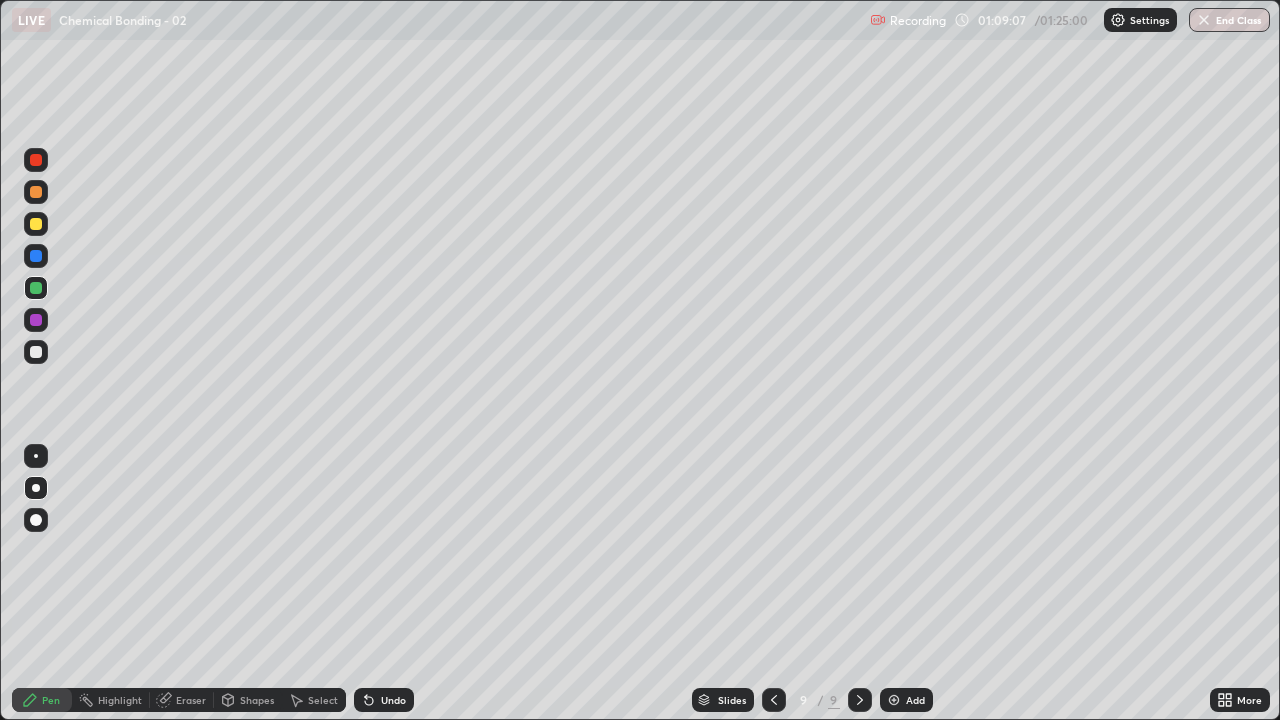 click at bounding box center [36, 352] 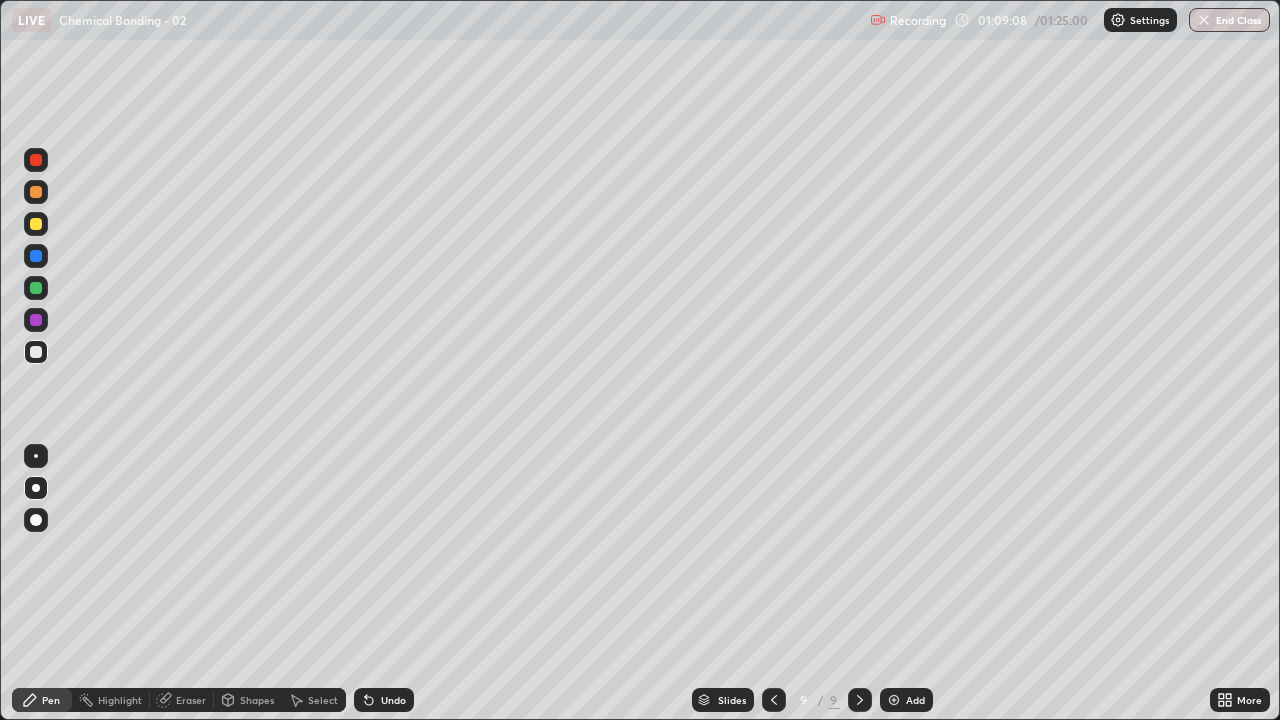 click at bounding box center [36, 224] 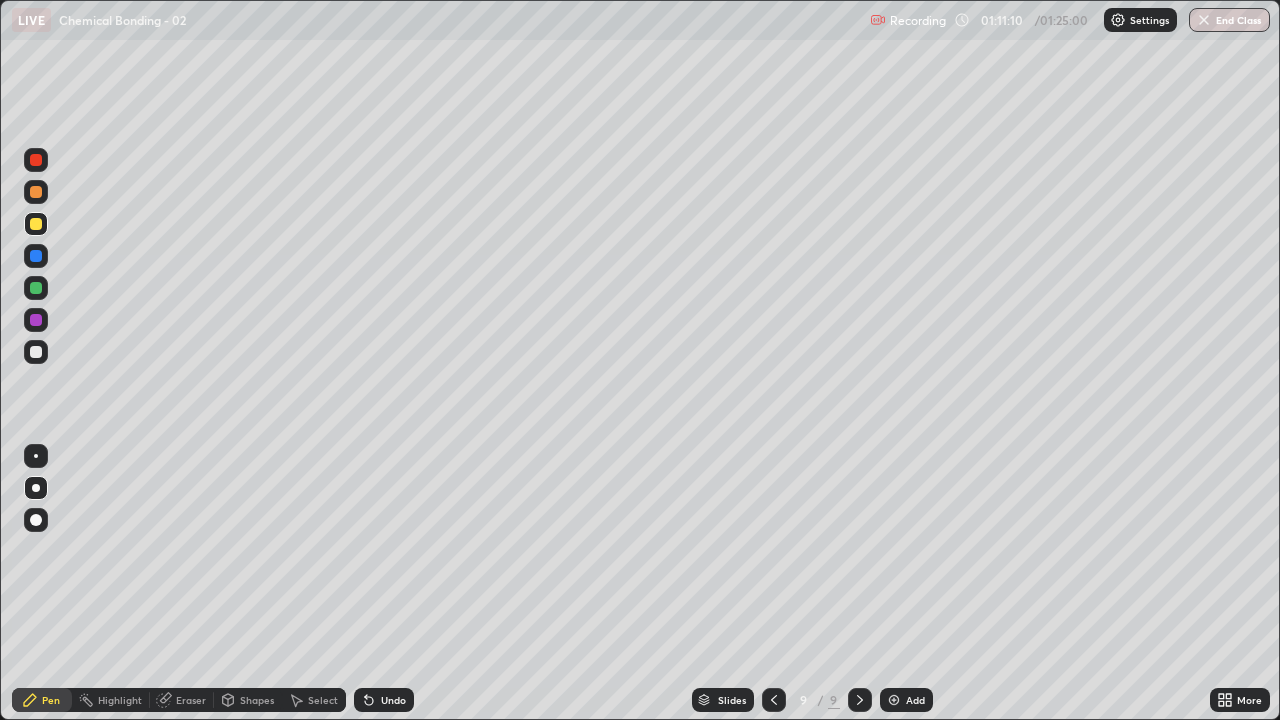 click at bounding box center [36, 288] 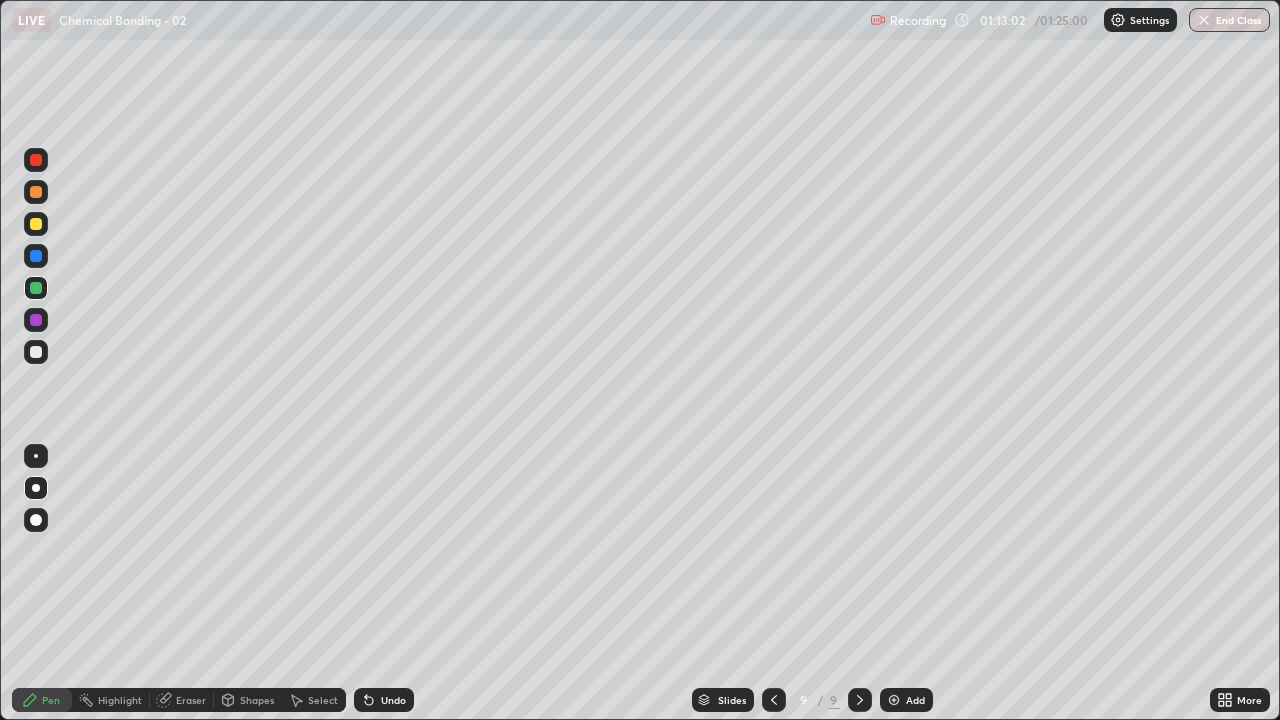 click on "Undo" at bounding box center (393, 700) 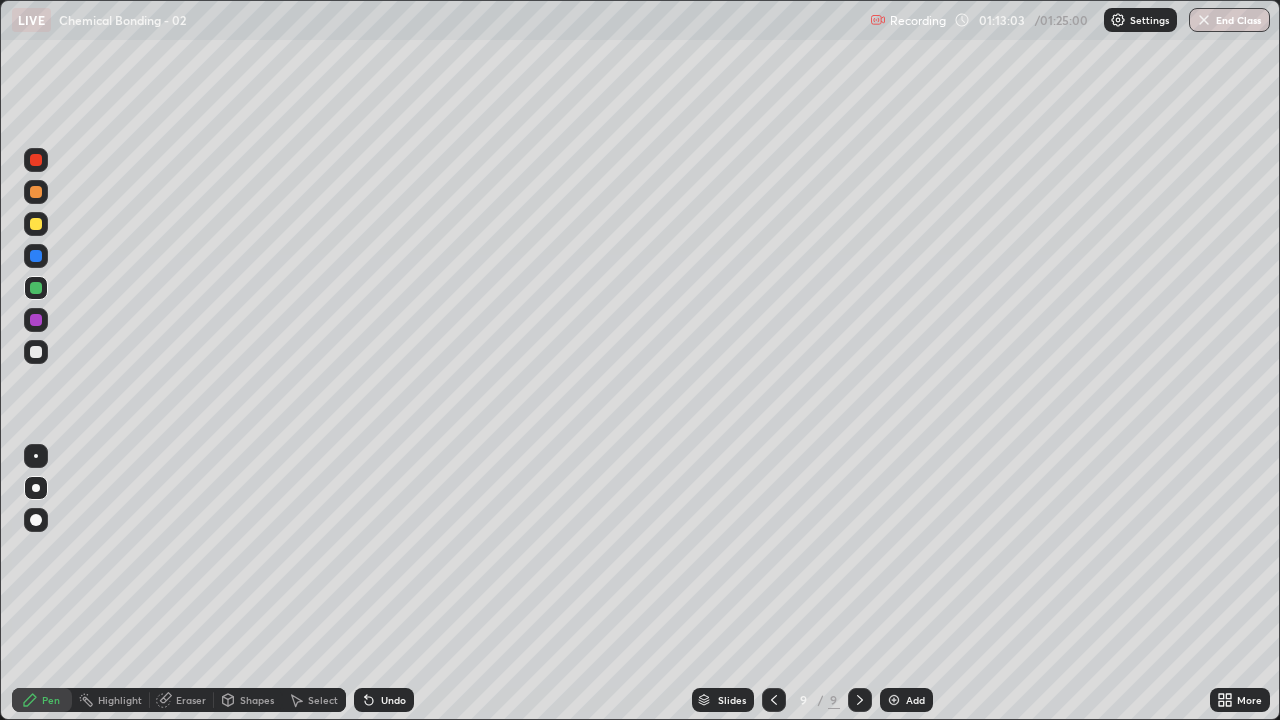 click on "Undo" at bounding box center [393, 700] 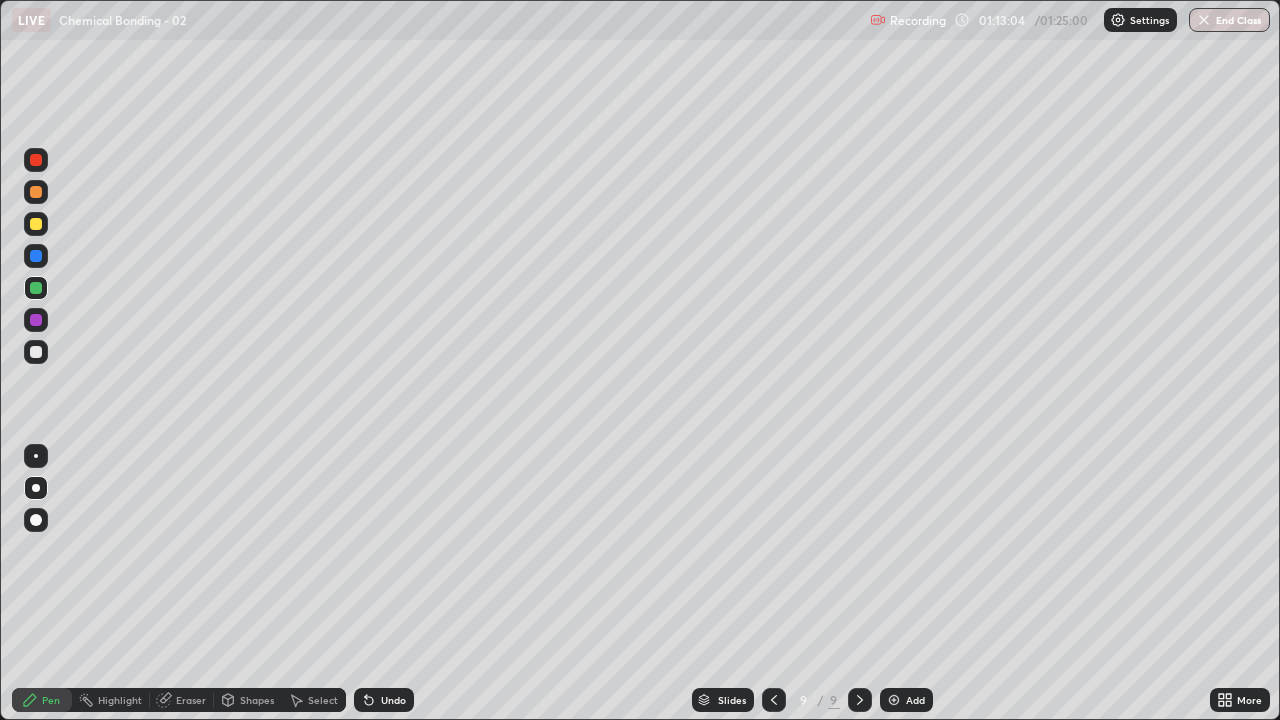click on "Undo" at bounding box center [393, 700] 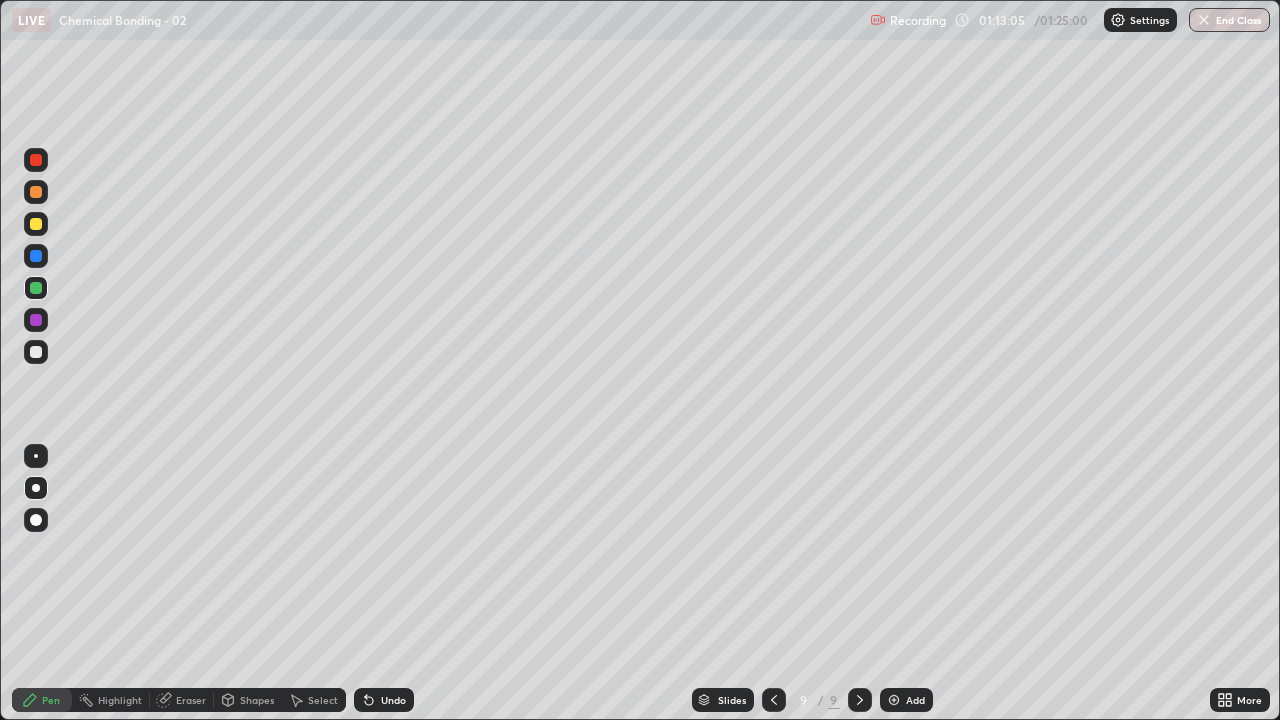 click on "Undo" at bounding box center (393, 700) 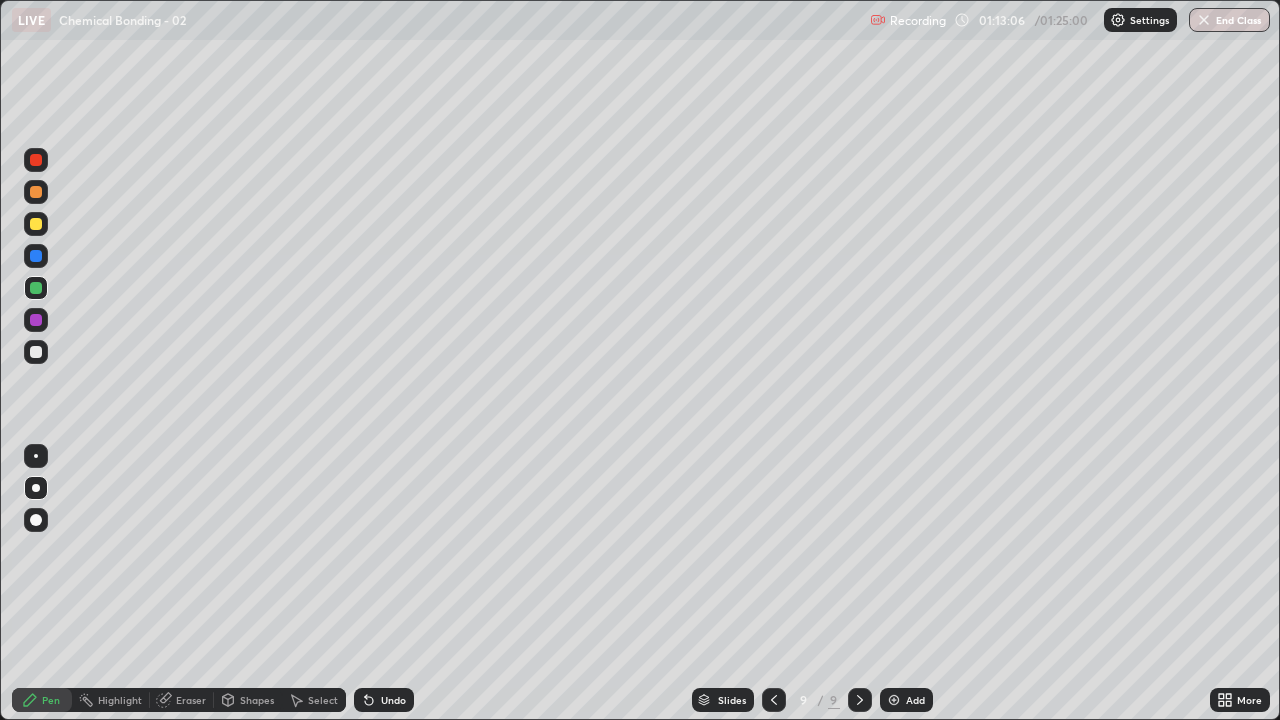 click on "Undo" at bounding box center [393, 700] 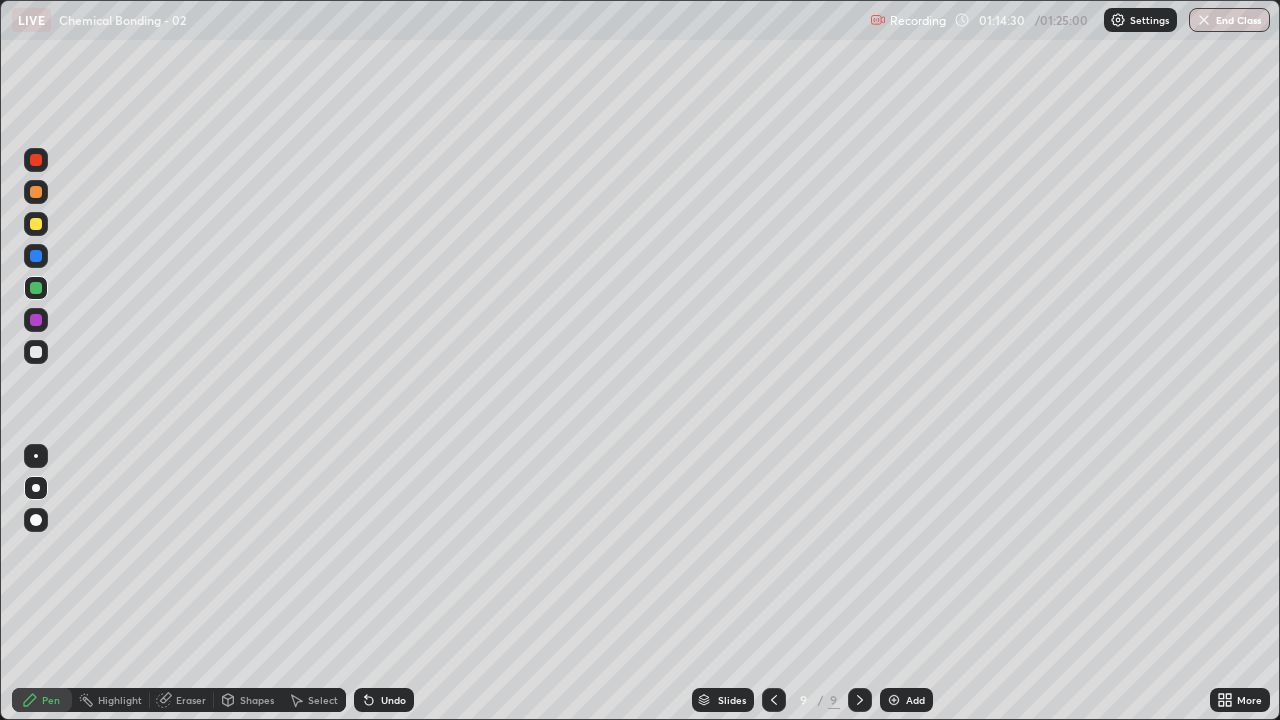 click 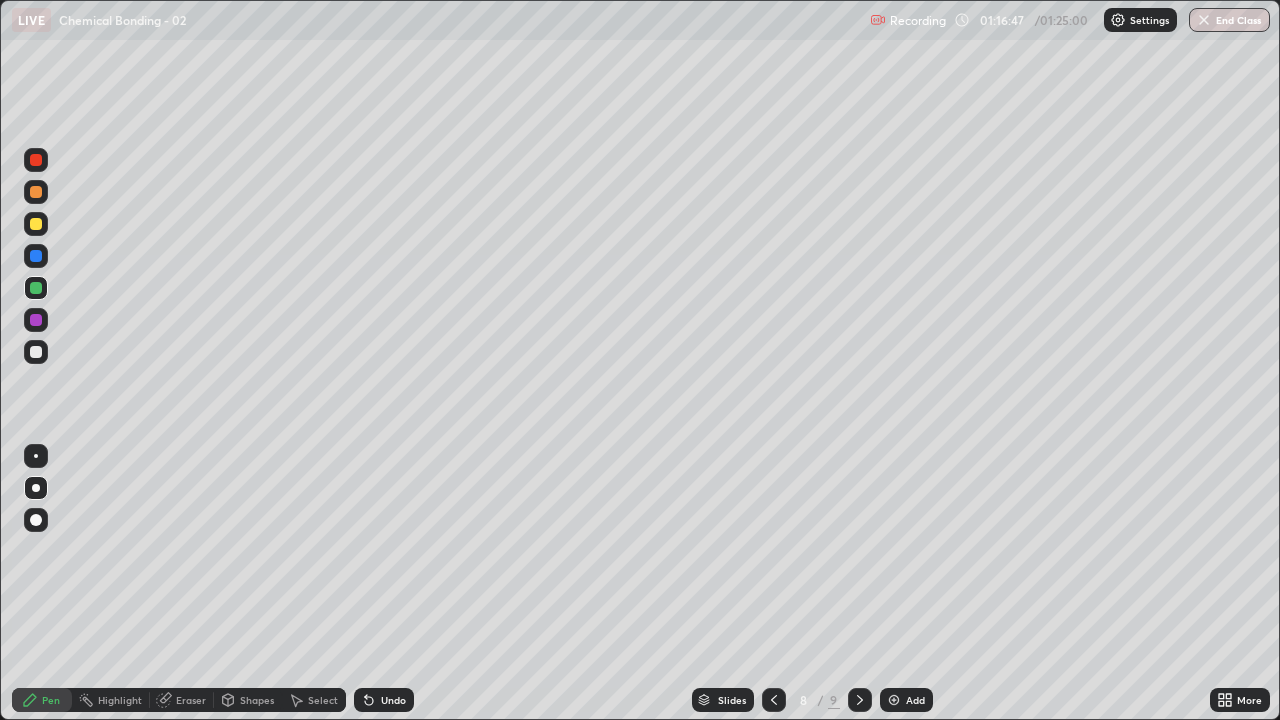 click on "End Class" at bounding box center [1229, 20] 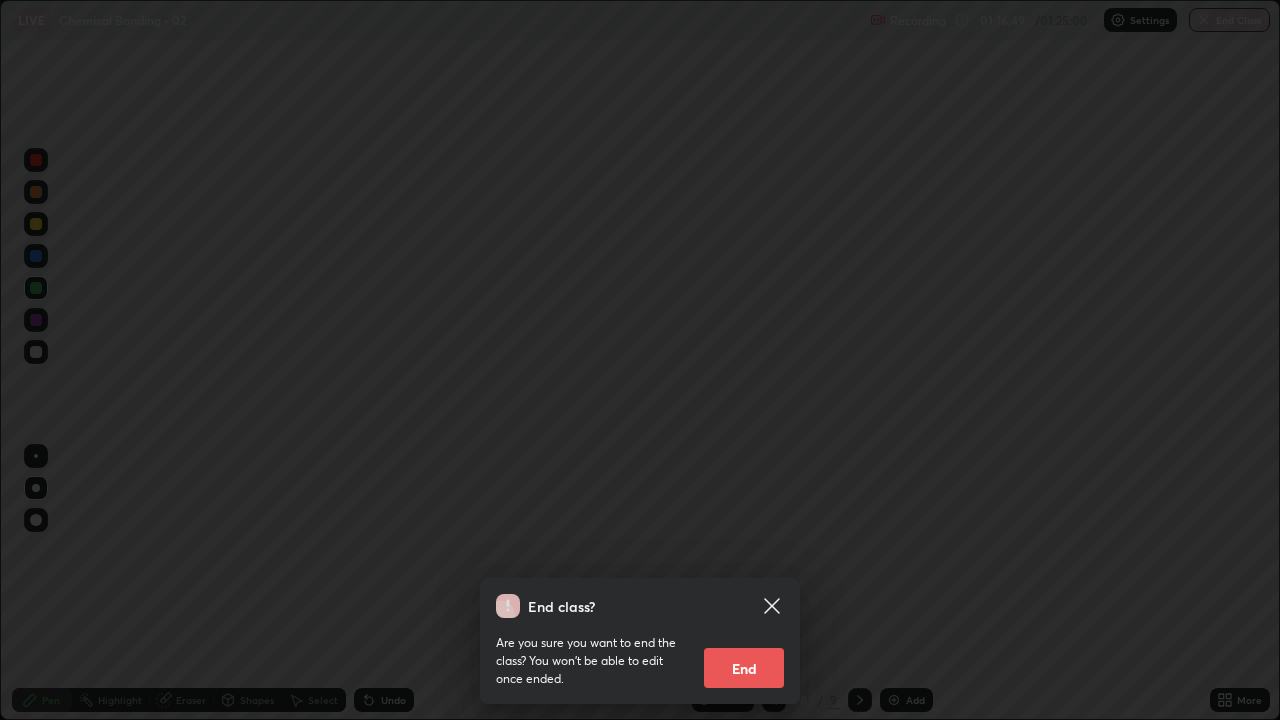 click on "End" at bounding box center [744, 668] 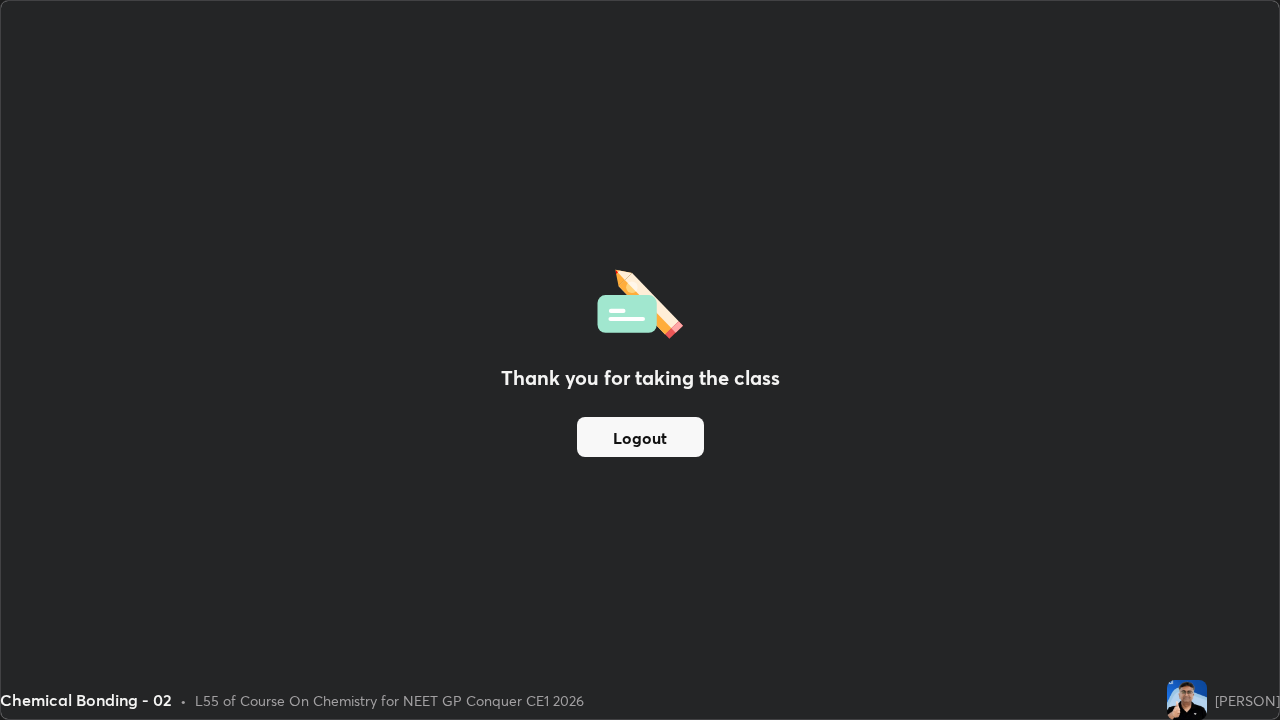 click on "L55 of Course On Chemistry for NEET GP Conquer CE1 2026" at bounding box center (389, 700) 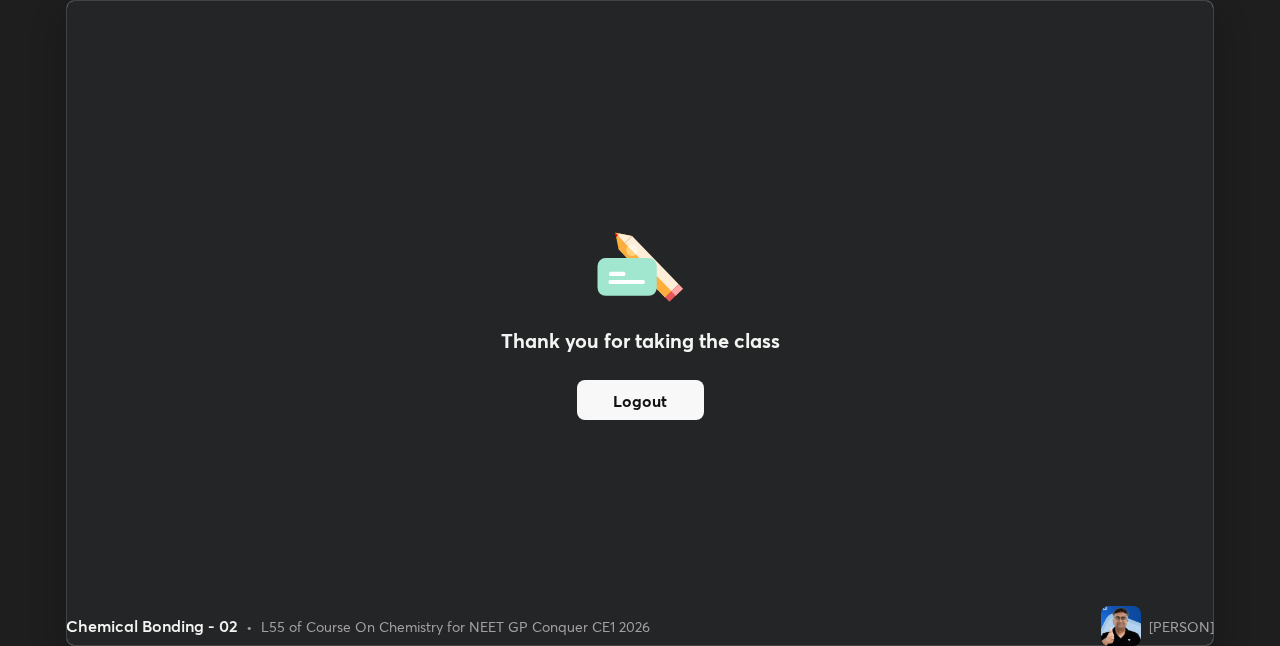 scroll, scrollTop: 646, scrollLeft: 1280, axis: both 